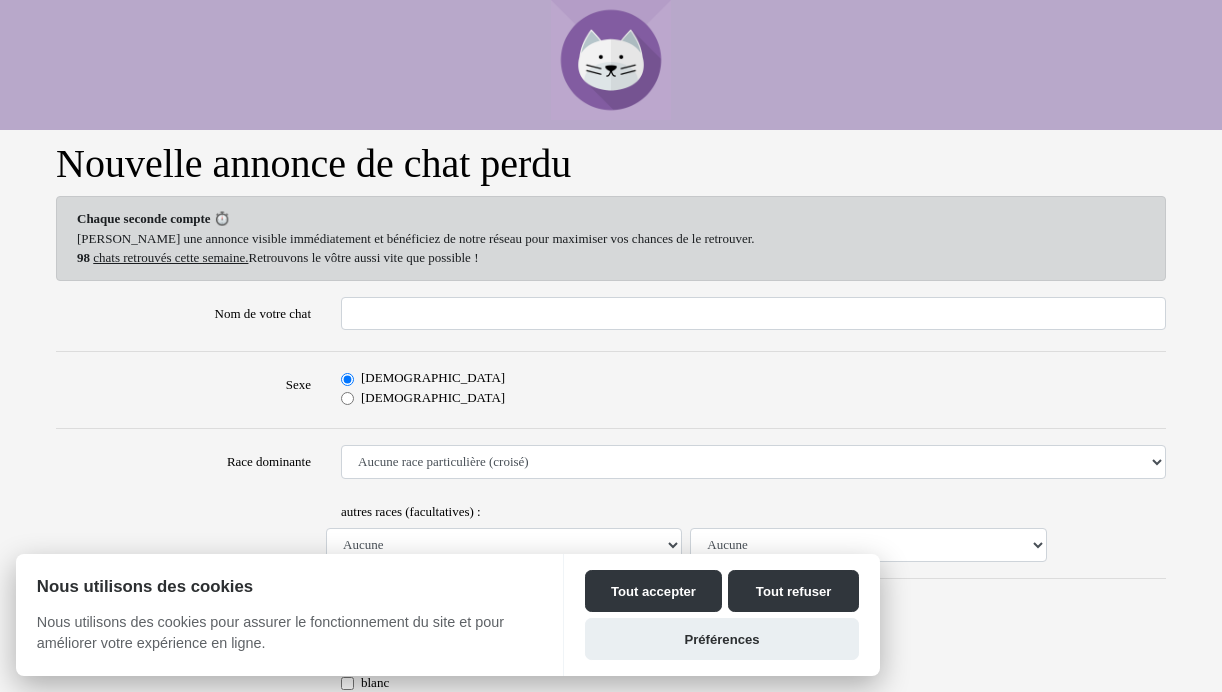scroll, scrollTop: 0, scrollLeft: 0, axis: both 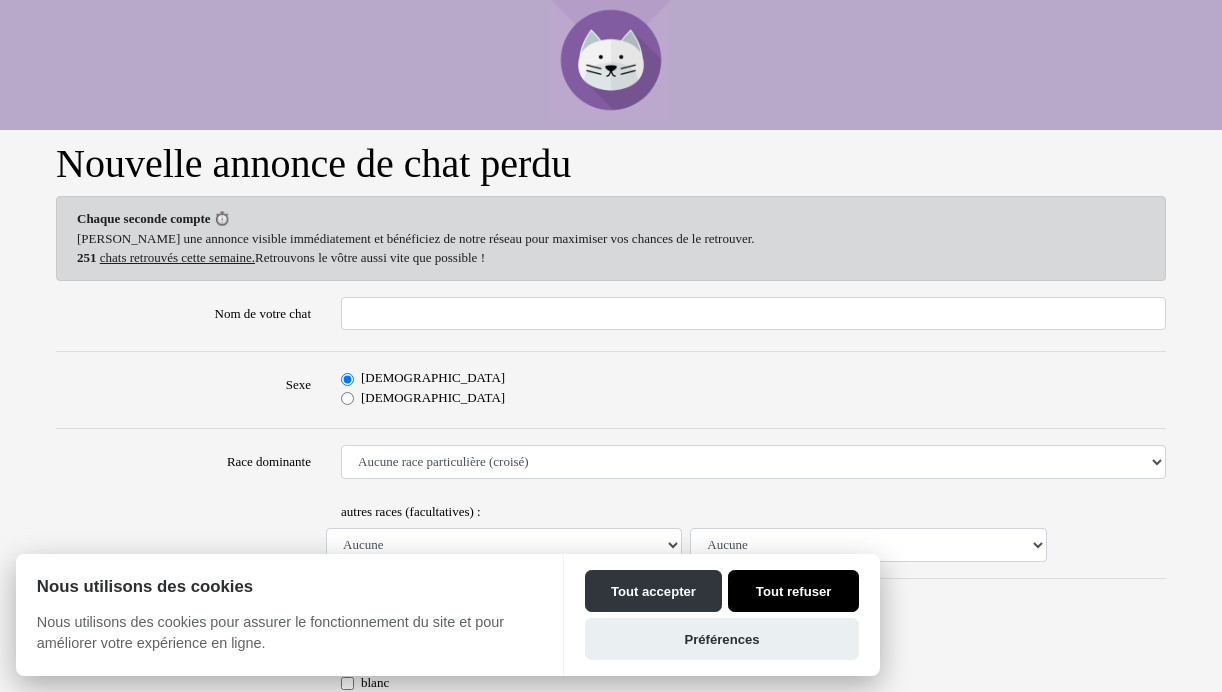 click on "Tout refuser" at bounding box center [793, 591] 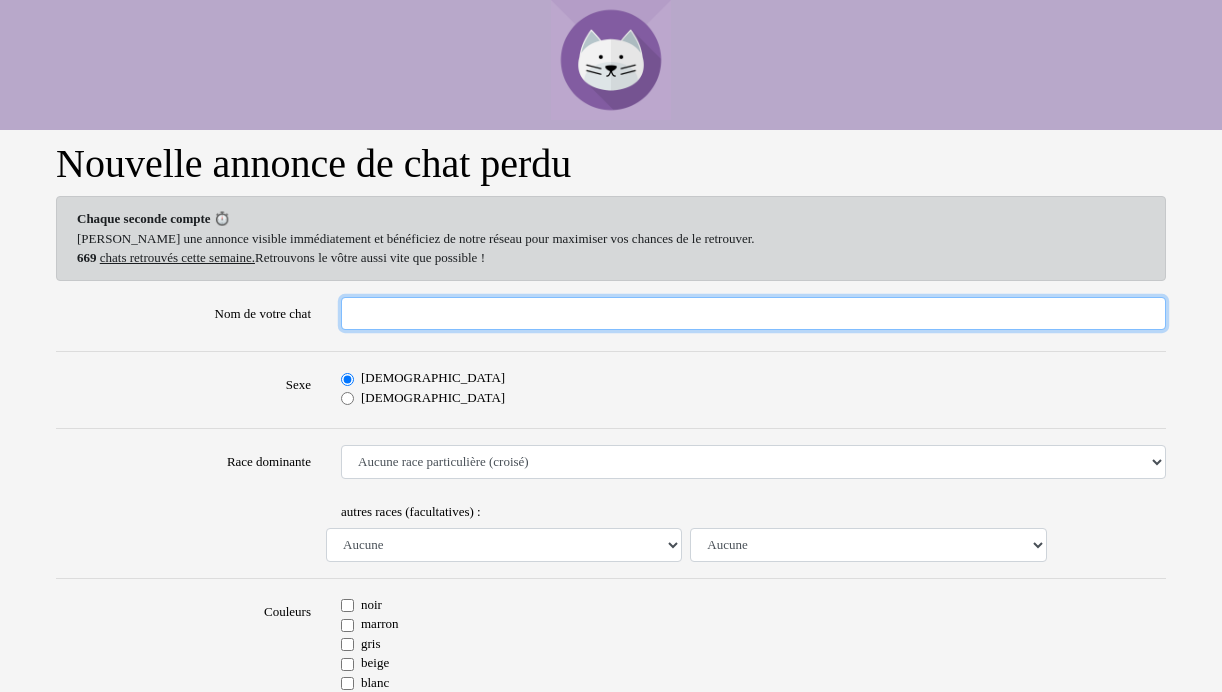 click on "Nom de votre chat" at bounding box center (753, 314) 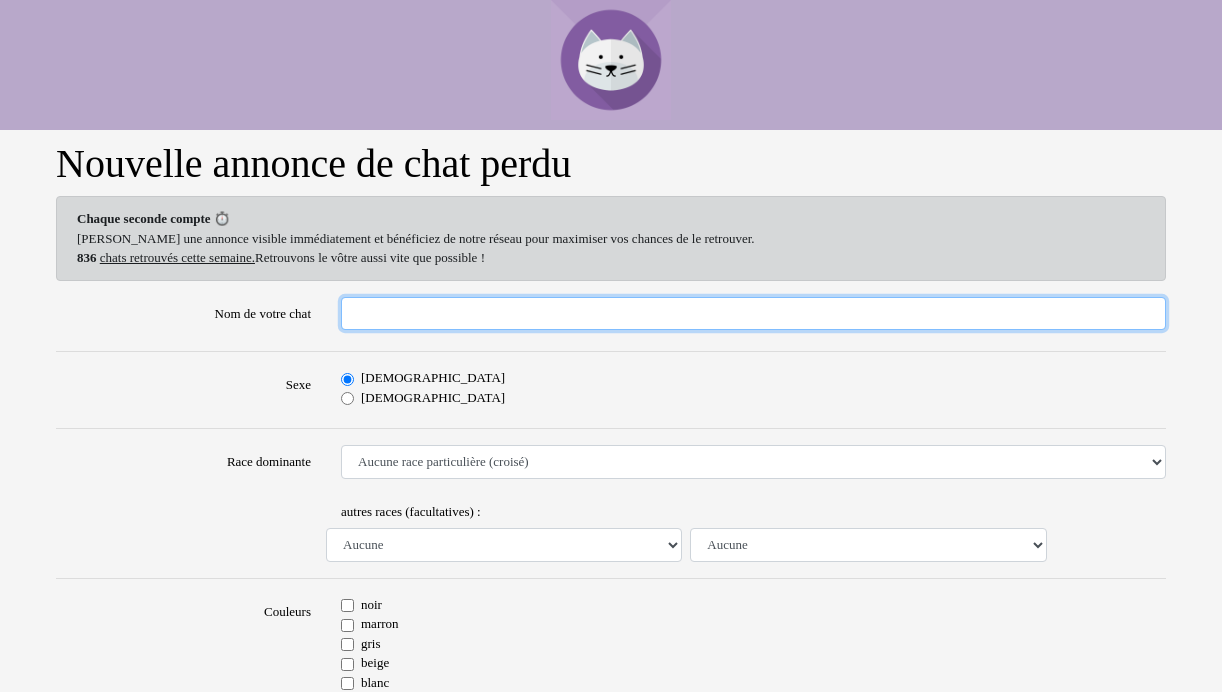 type on "Teddy" 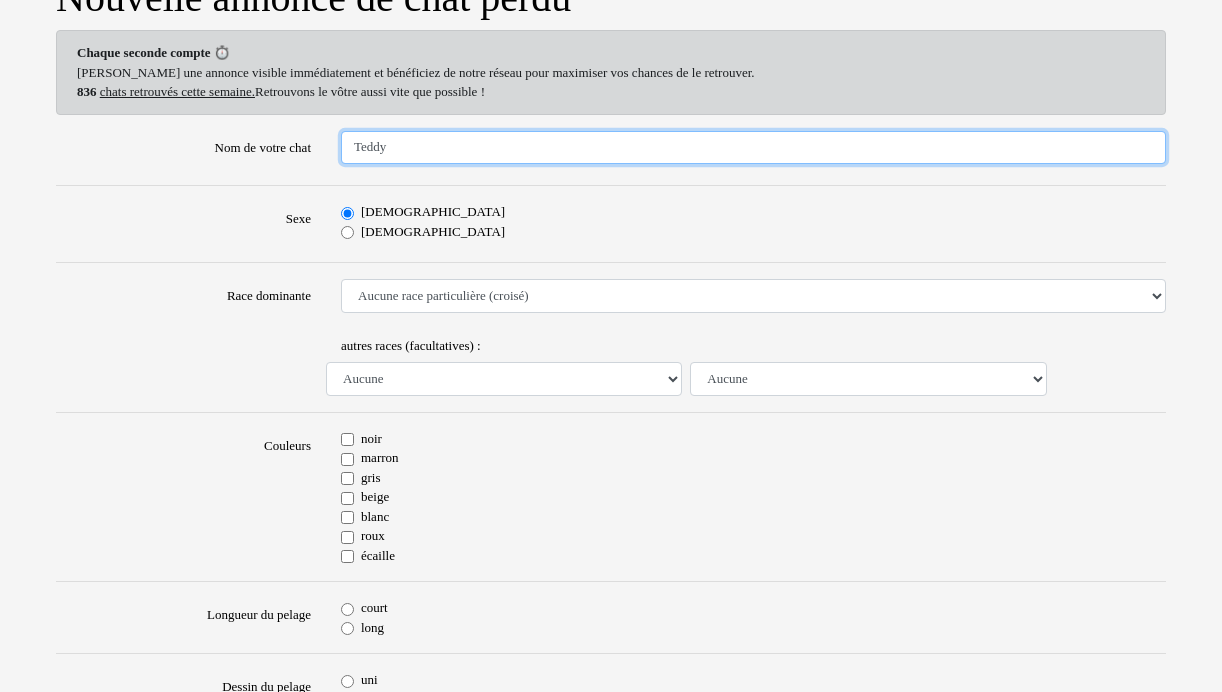 scroll, scrollTop: 200, scrollLeft: 0, axis: vertical 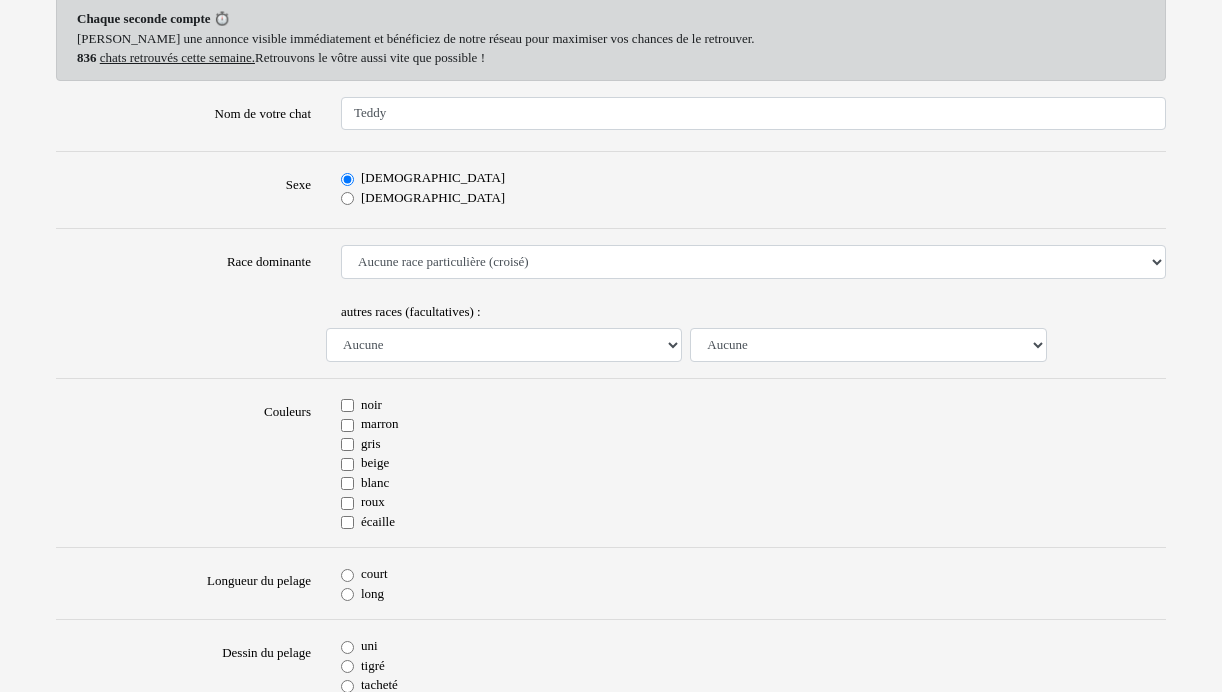 click on "roux" at bounding box center [347, 503] 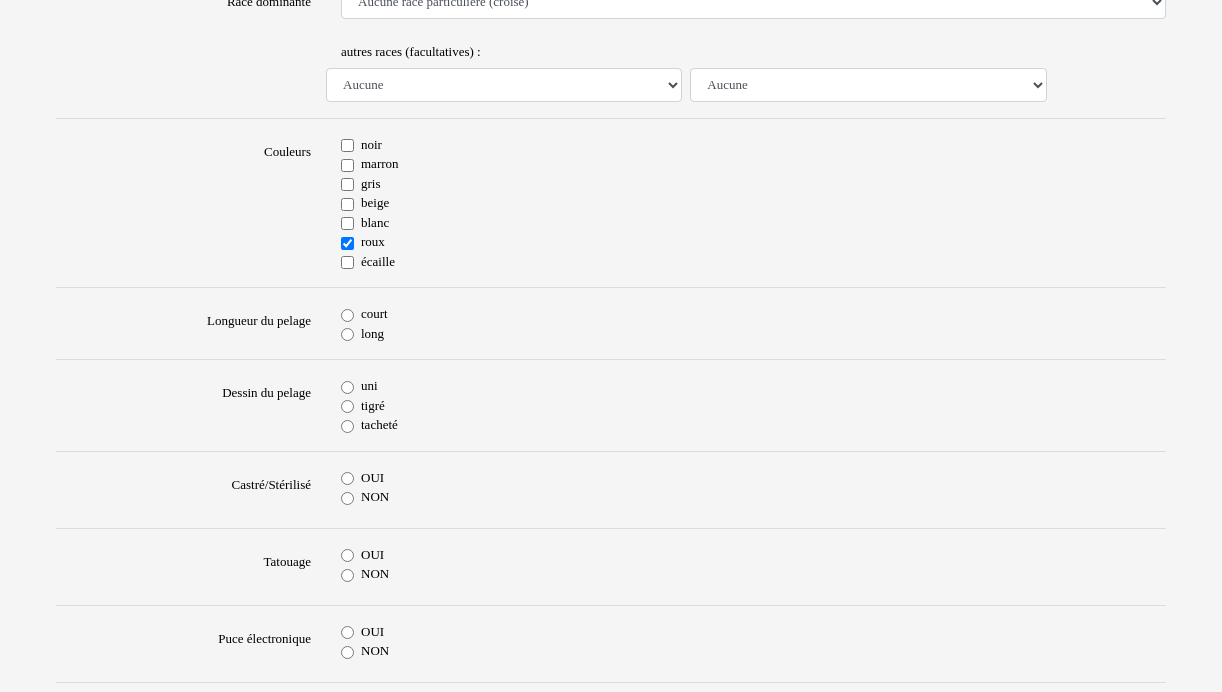 scroll, scrollTop: 500, scrollLeft: 0, axis: vertical 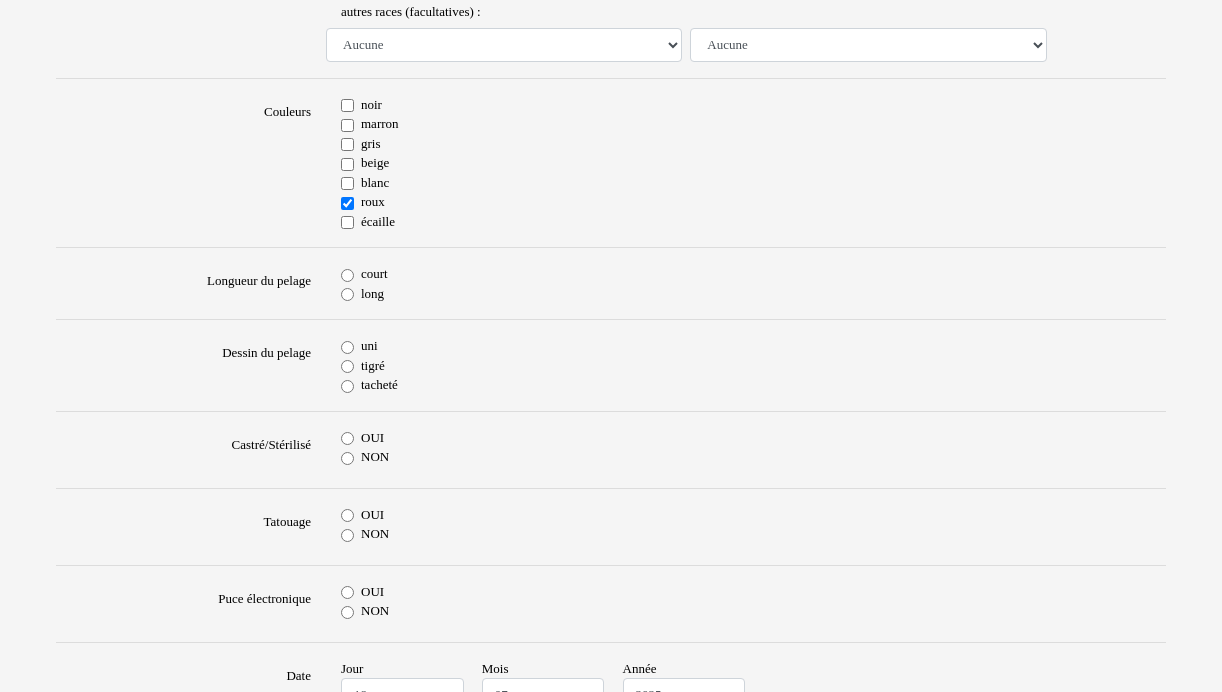 click on "court" at bounding box center (347, 275) 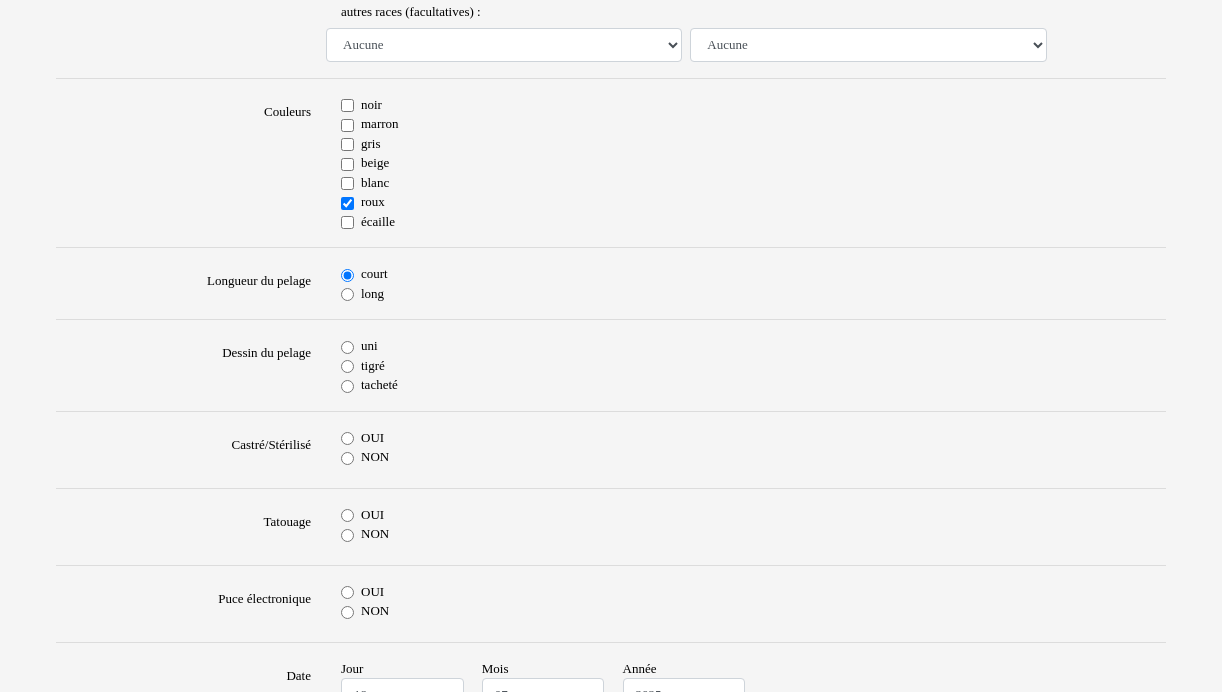 click on "tigré" at bounding box center [347, 366] 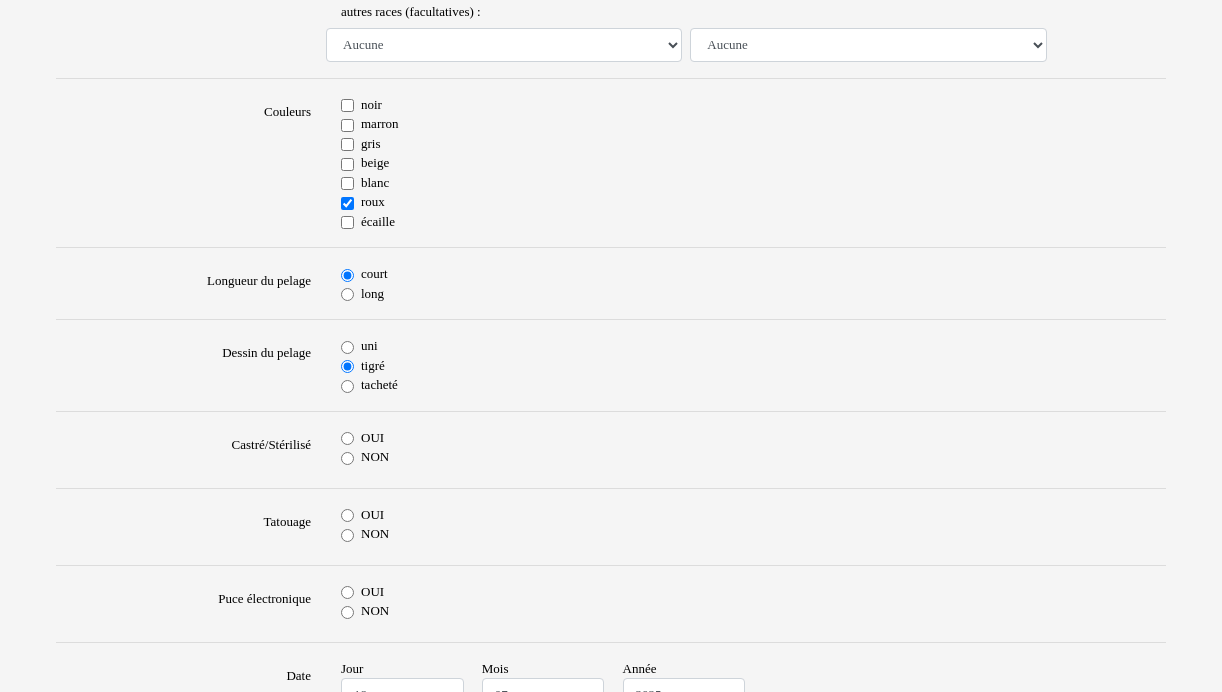 click on "OUI" at bounding box center (347, 438) 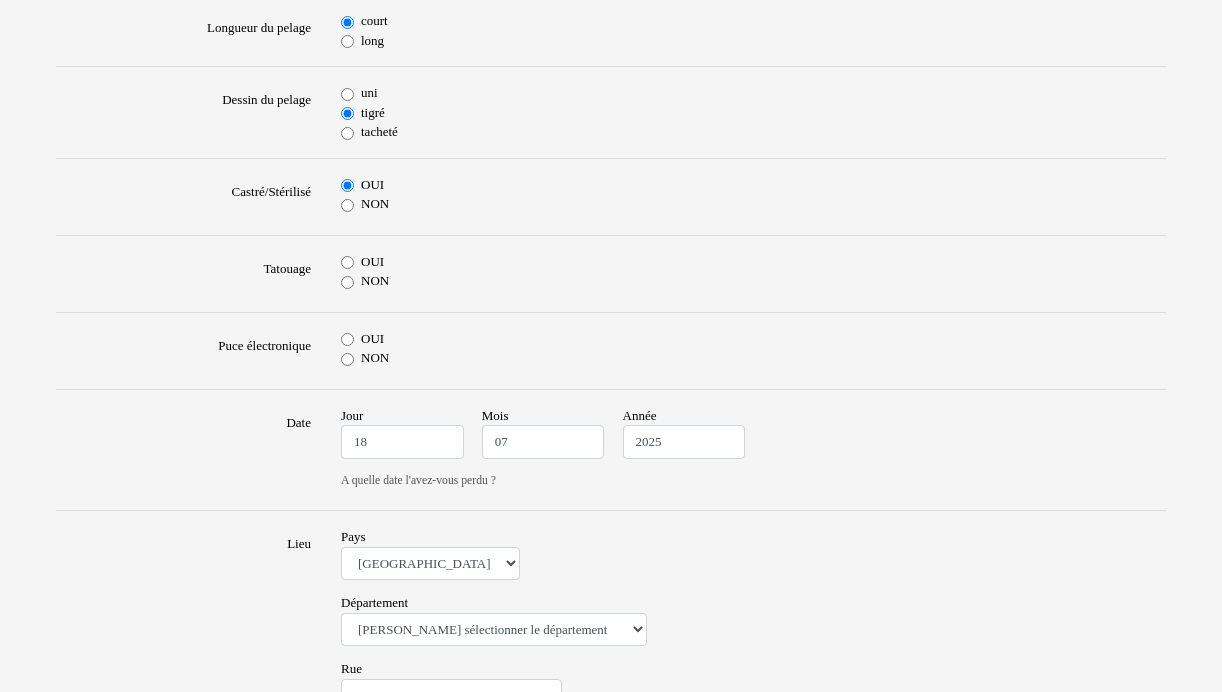 scroll, scrollTop: 800, scrollLeft: 0, axis: vertical 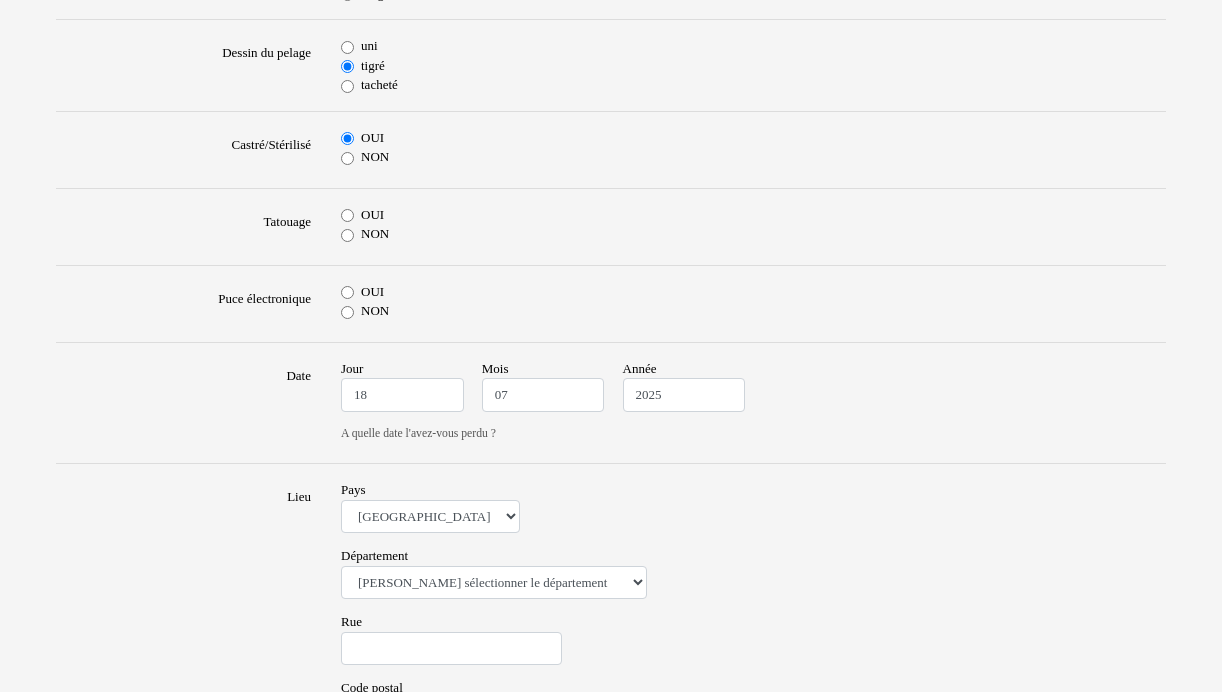 click on "NON" at bounding box center (753, 234) 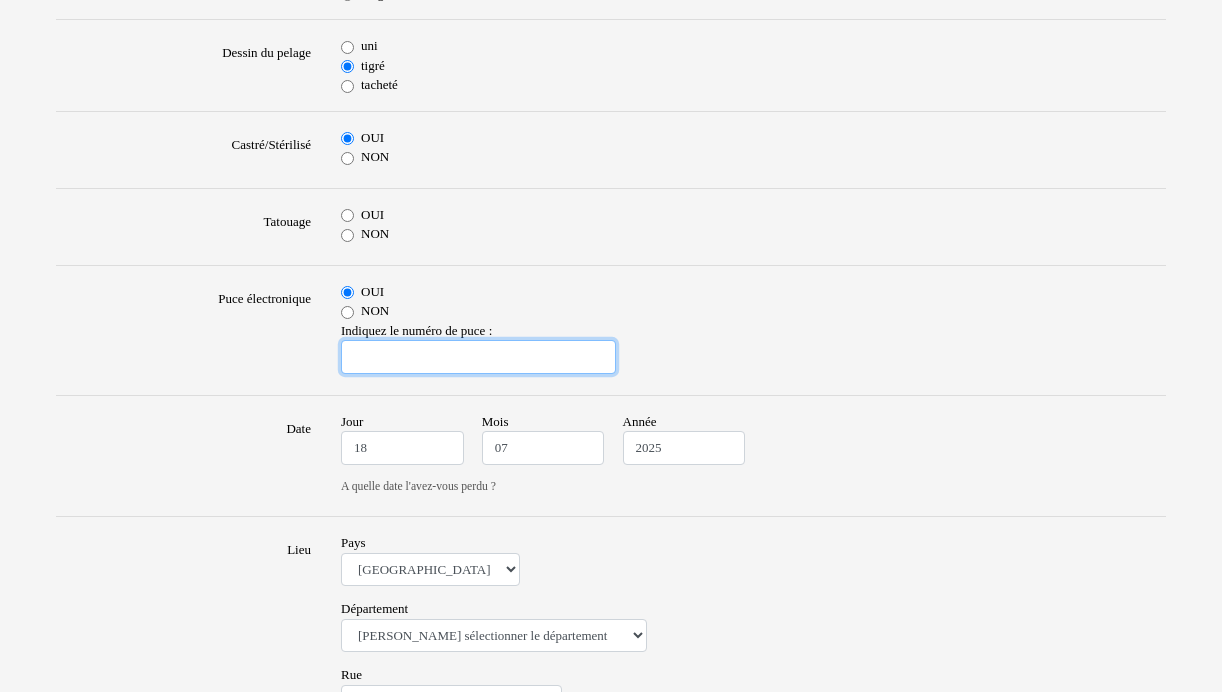 drag, startPoint x: 388, startPoint y: 356, endPoint x: 400, endPoint y: 359, distance: 12.369317 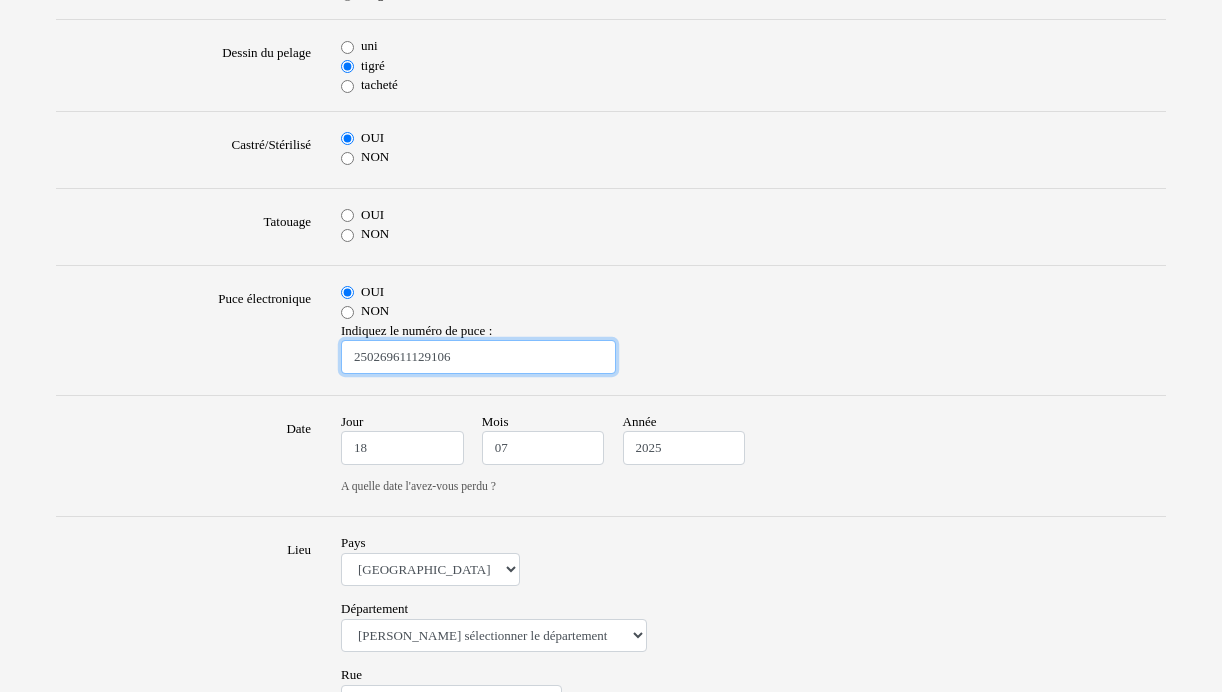type on "250269611129106" 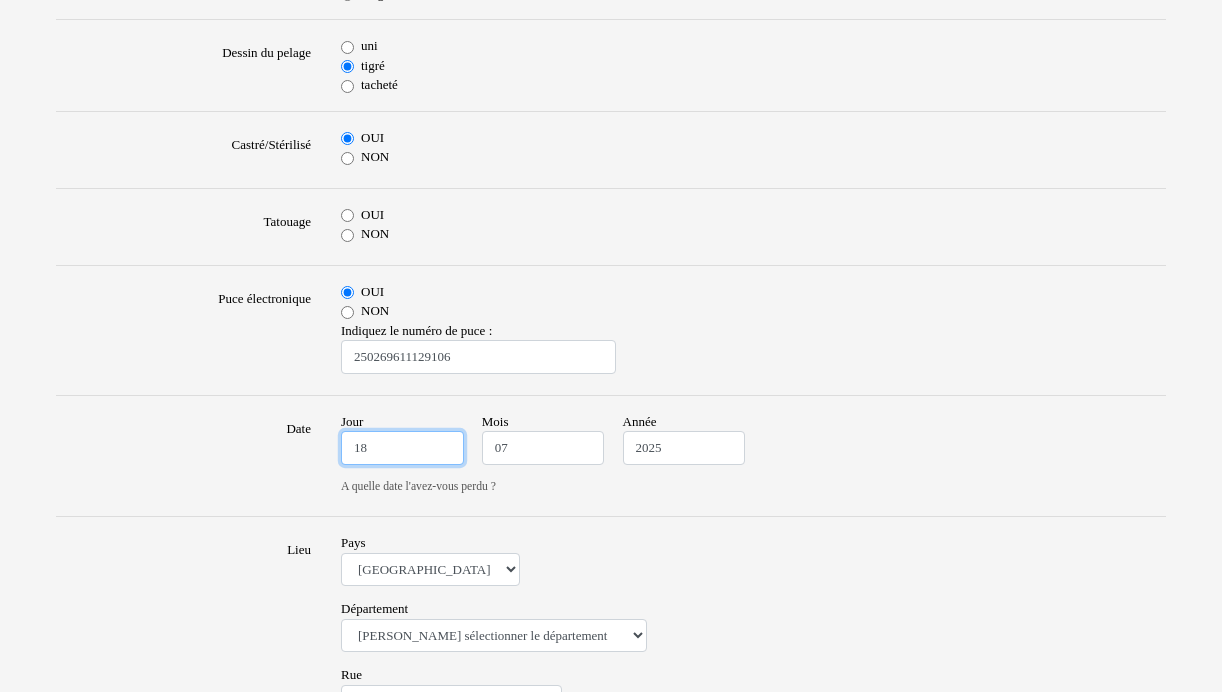 click on "18" at bounding box center [402, 448] 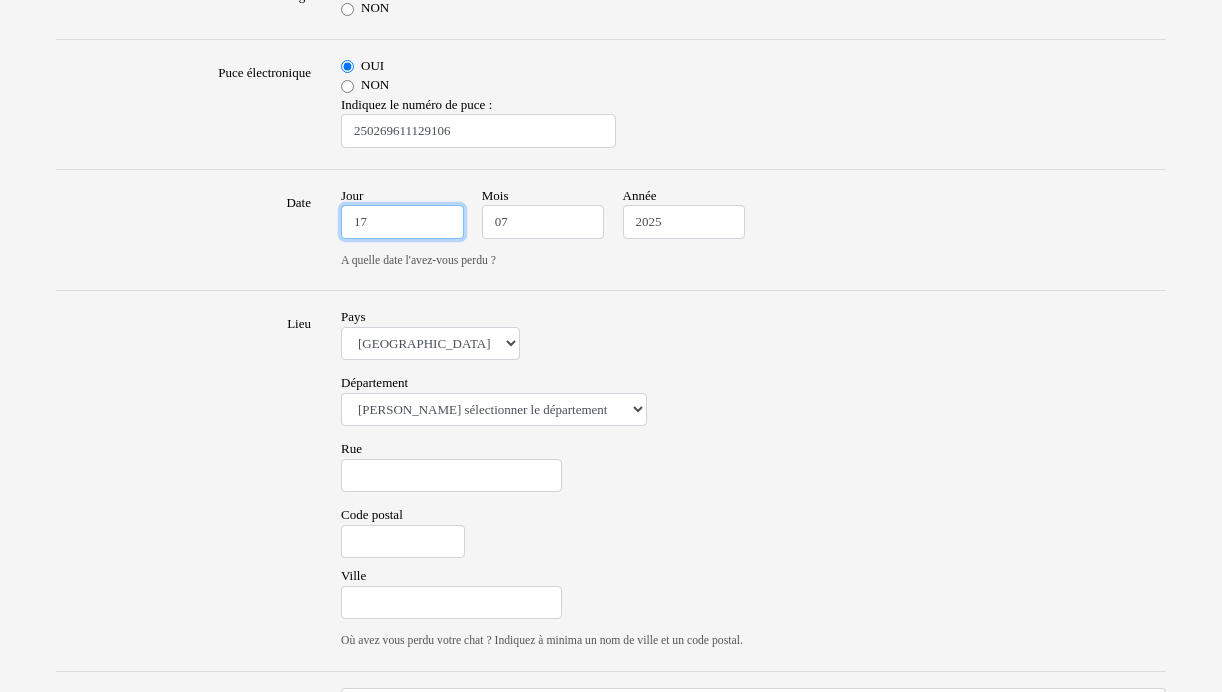 scroll, scrollTop: 1100, scrollLeft: 0, axis: vertical 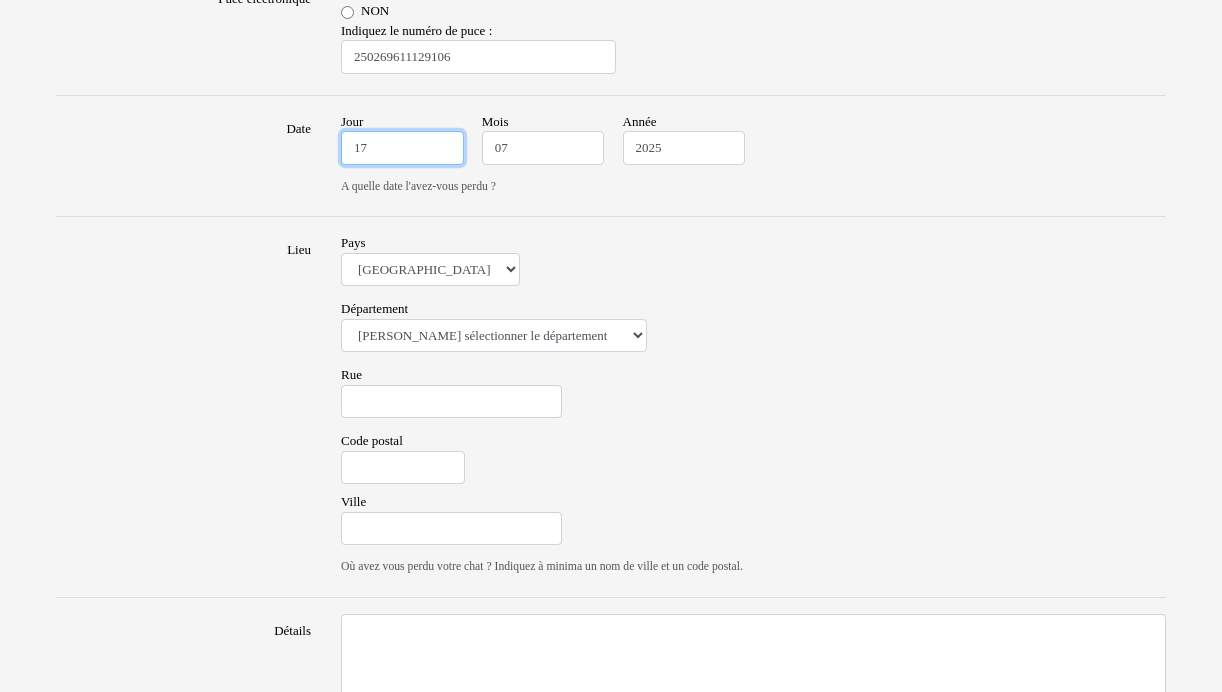type on "17" 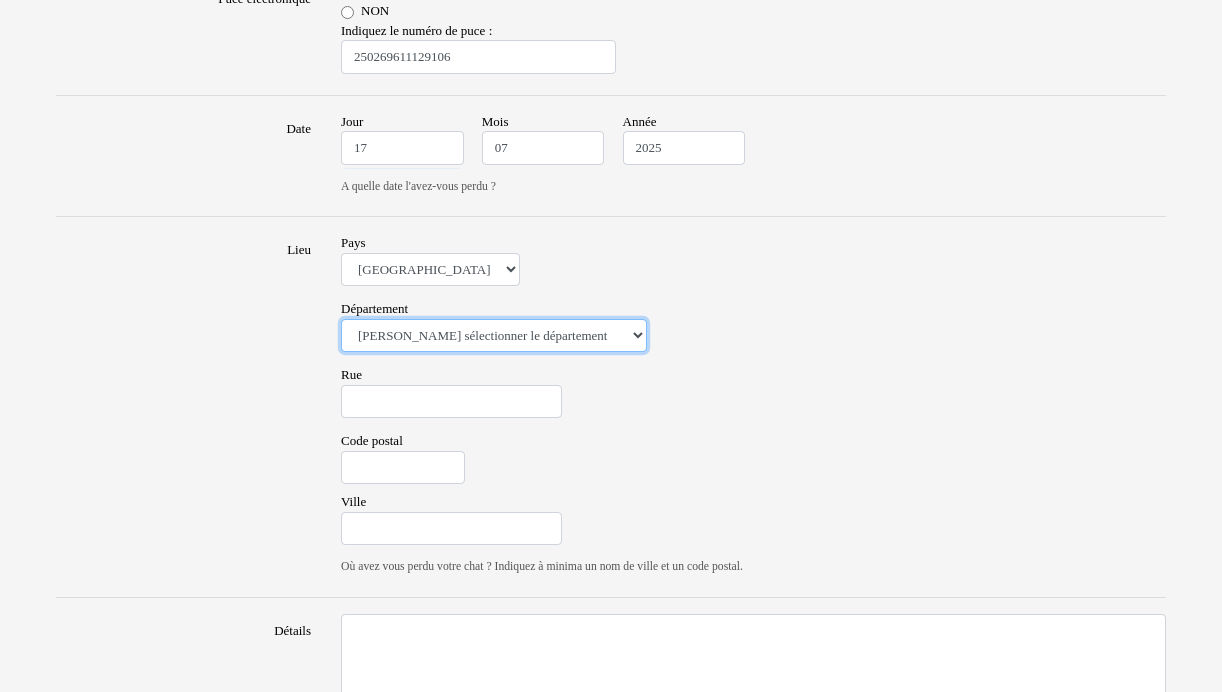 click on "Veuillez sélectionner le département 01 - Ain 02 - Aisne 03 - Allier 04 - Alpes de Hautes-Provence 05 - Hautes-Alpes 06 - Alpes-Maritimes 07 - Ardèche 08 - Ardennes 09 - Ariege 10 - Aube 11 - Aude 12 - Aveyron 13 - Bouches-Du-Rhône 14 - Calvados 15 - Cantal 16 - Charente 17 - Charente-Maritime 18 - Cher 19 - Correze 20 - Corse 21 - Cote-d'Or 22 - Côtes d'Armor 23 - Creuse 24 - Dordogne 25 - Doubs 26 - Drôme 27 - Eure 28 - Eure-et-Loir 29 - Finistere 30 - Gard 31 - Haute-Garonne 32 - Gers 33 - Gironde 34 - Hérault 35 - Ille-et-Vilaine 36 - Indre 37 - Indre-et-Loire 38 - Isère 39 - Jura 40 - Landes 41 - Loir-et-Cher 42 - Loire 43 - Haute-Loire 44 - Loire-Atlantique 45 - Loiret 46 - Lot 47 - Lot-et-Garonne 48 - Lozère 49 - Maine-et-Loire 50 - Manche 51 - Marne 52 - Haute-Marne 53 - Mayenne 54 - Meurthe-et-Moselle 55 - Meuse 56 - Morbihan 57 - Moselle 58 - Nièvre 59 - Nord 60 - Oise 61 - Orne 62 - Pas-de-Calais 63 - Puy-de-Dôme 64 - Pyrénées-Atlantiques 65 - Hautes-Pyrénées 67 - Bas-Rhin 75 - Paris" at bounding box center [494, 336] 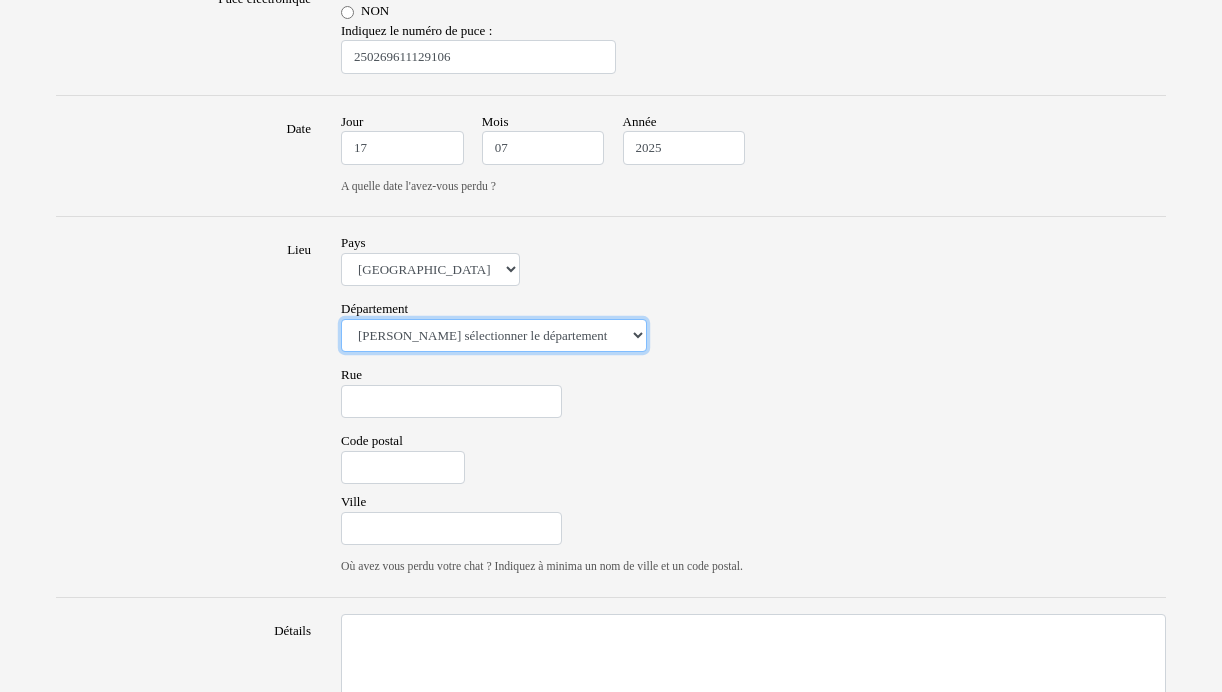 select on "84" 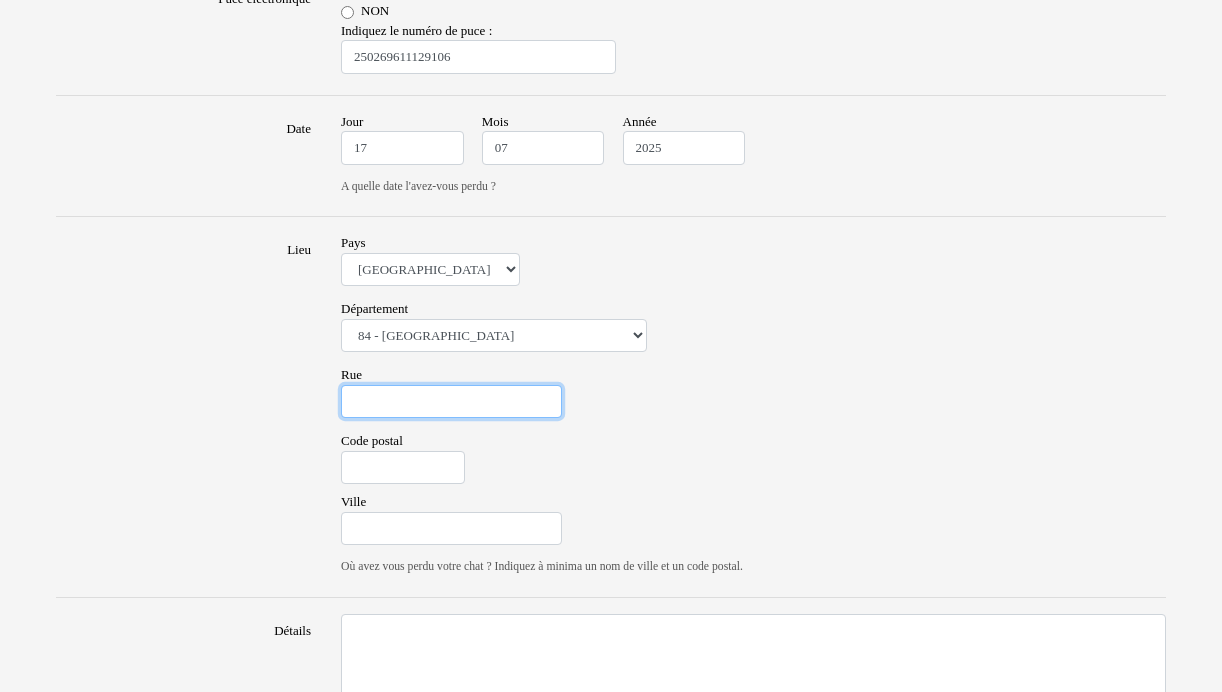 click on "Rue" at bounding box center [451, 402] 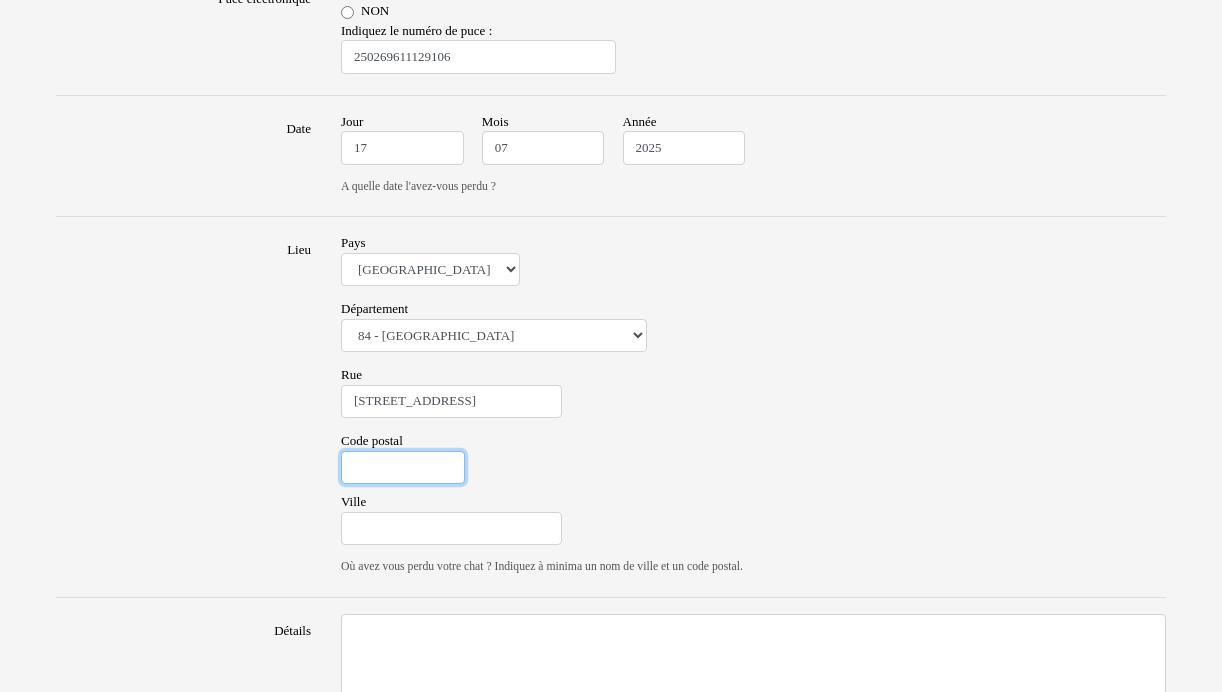 type on "84400" 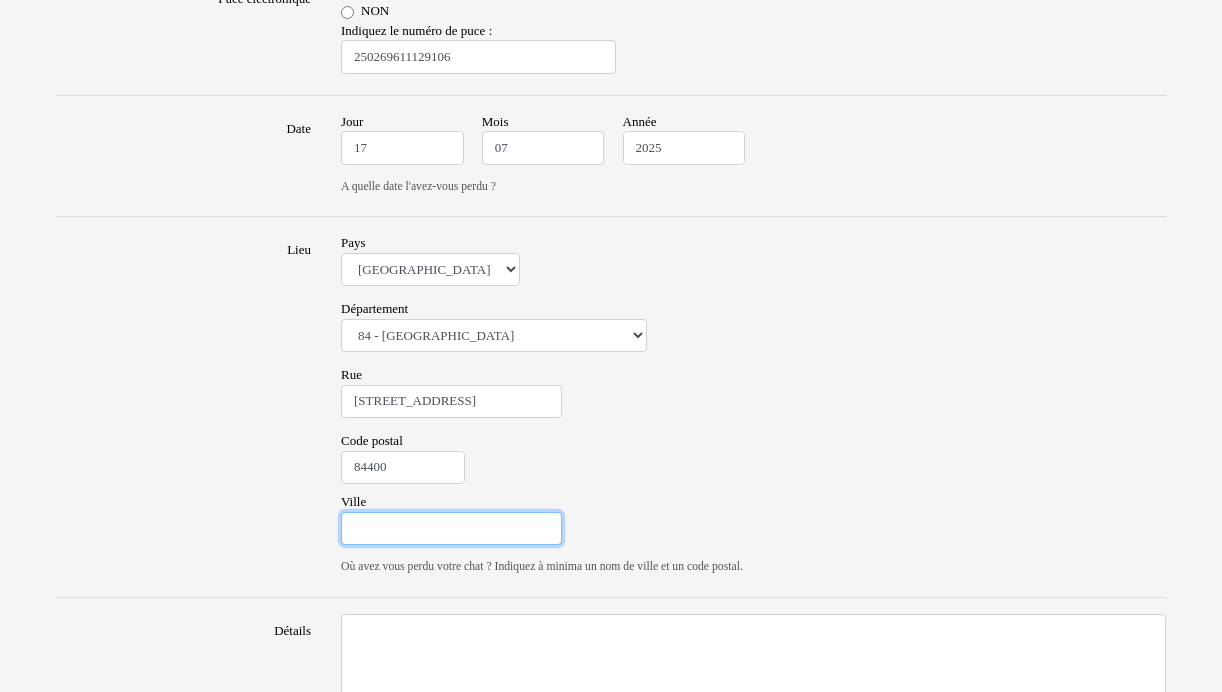 type on "APT" 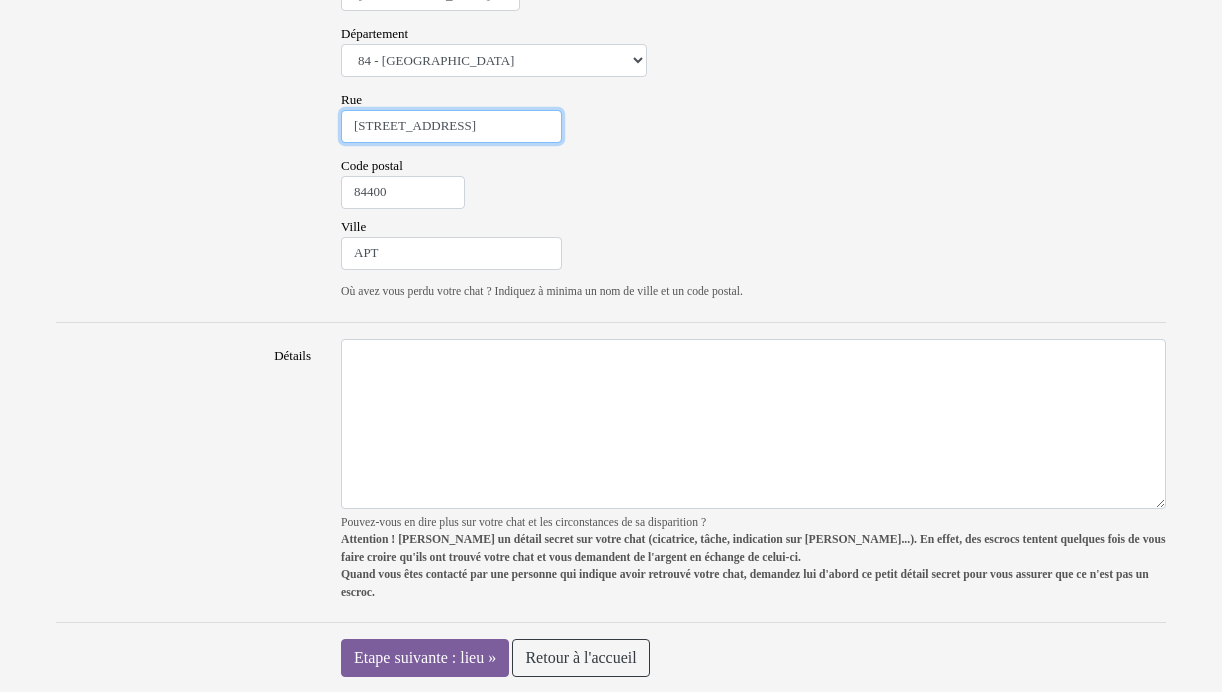 scroll, scrollTop: 1376, scrollLeft: 0, axis: vertical 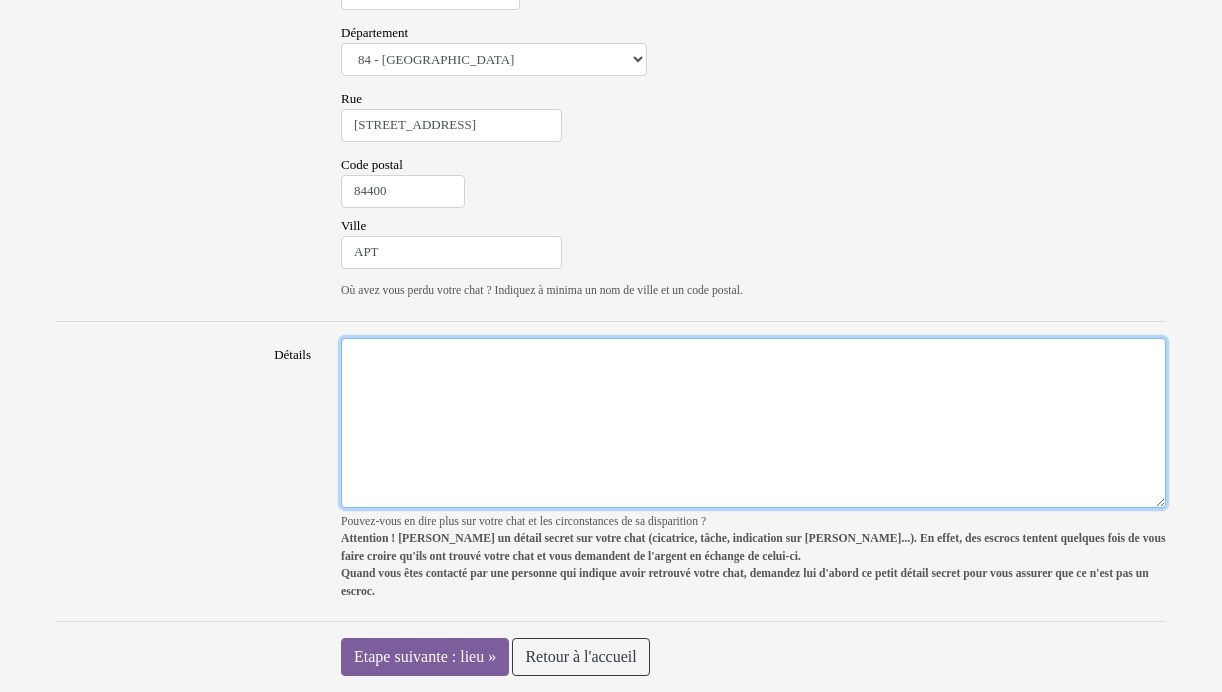 click on "Détails" at bounding box center (753, 423) 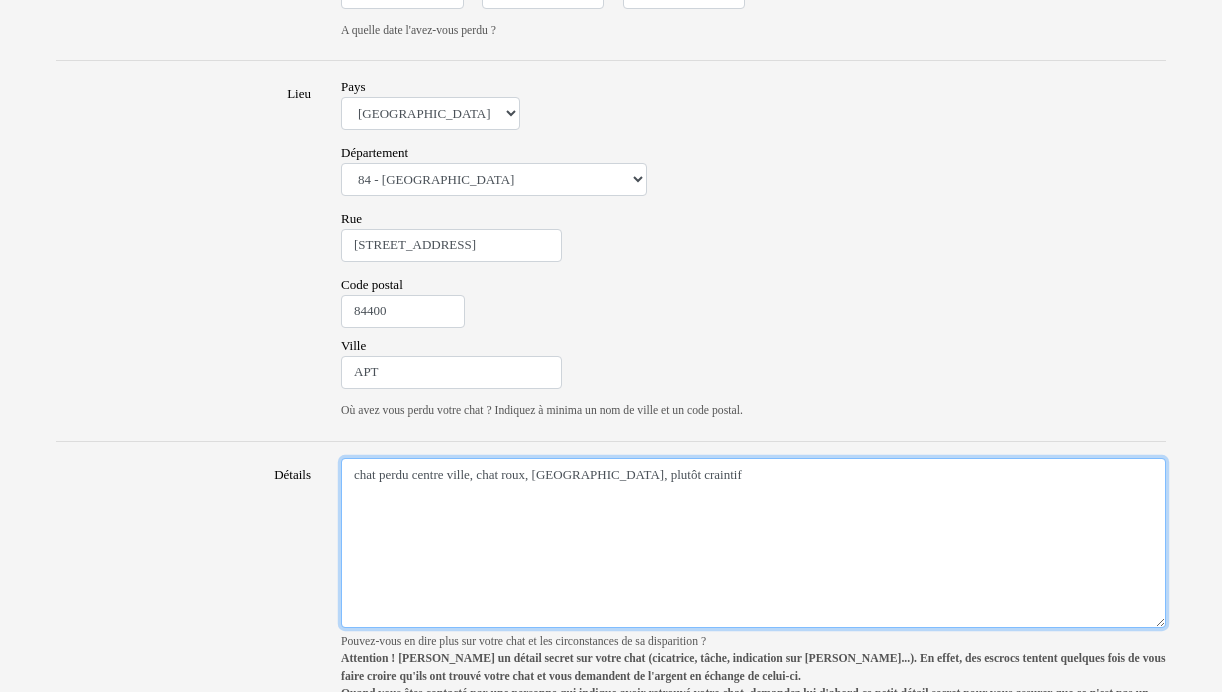 scroll, scrollTop: 1376, scrollLeft: 0, axis: vertical 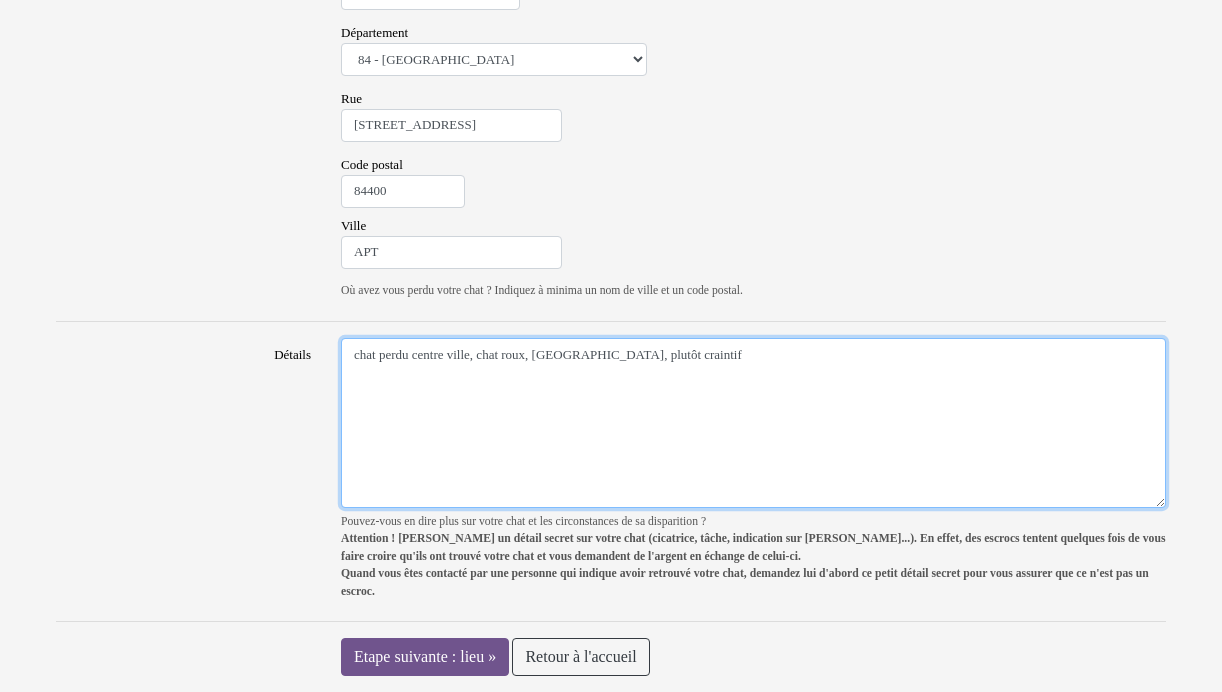 type on "chat perdu centre ville, chat roux, crème, plutôt craintif" 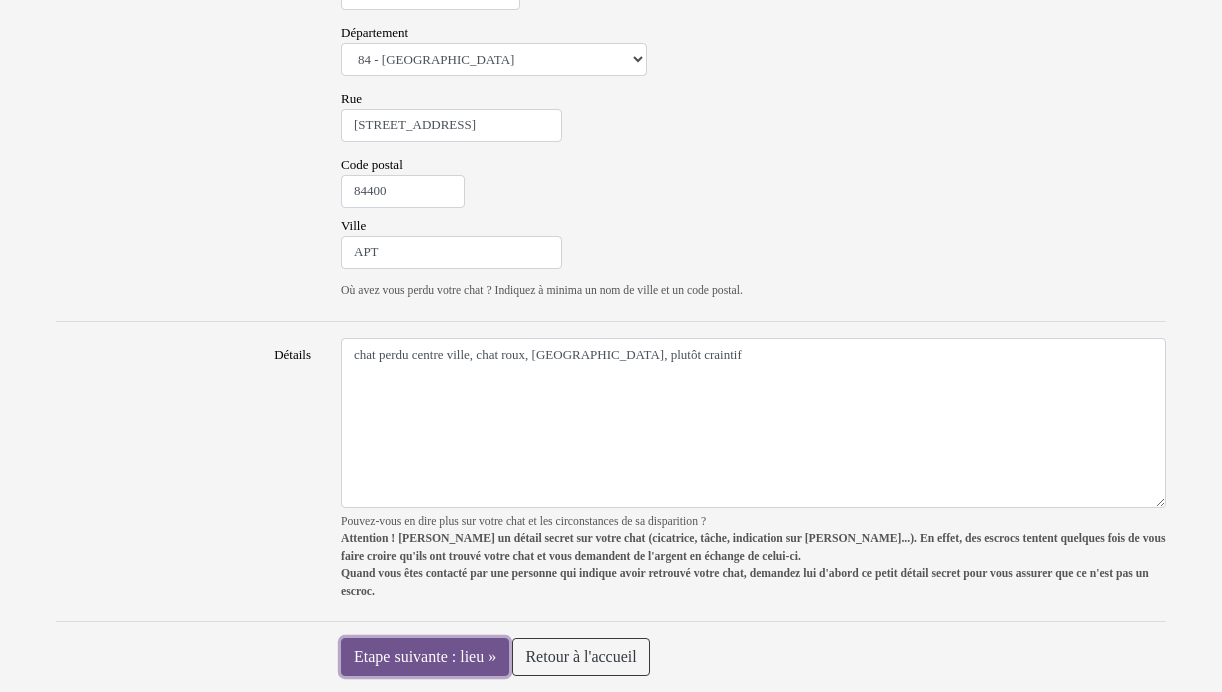 click on "Etape suivante : lieu »" at bounding box center [425, 657] 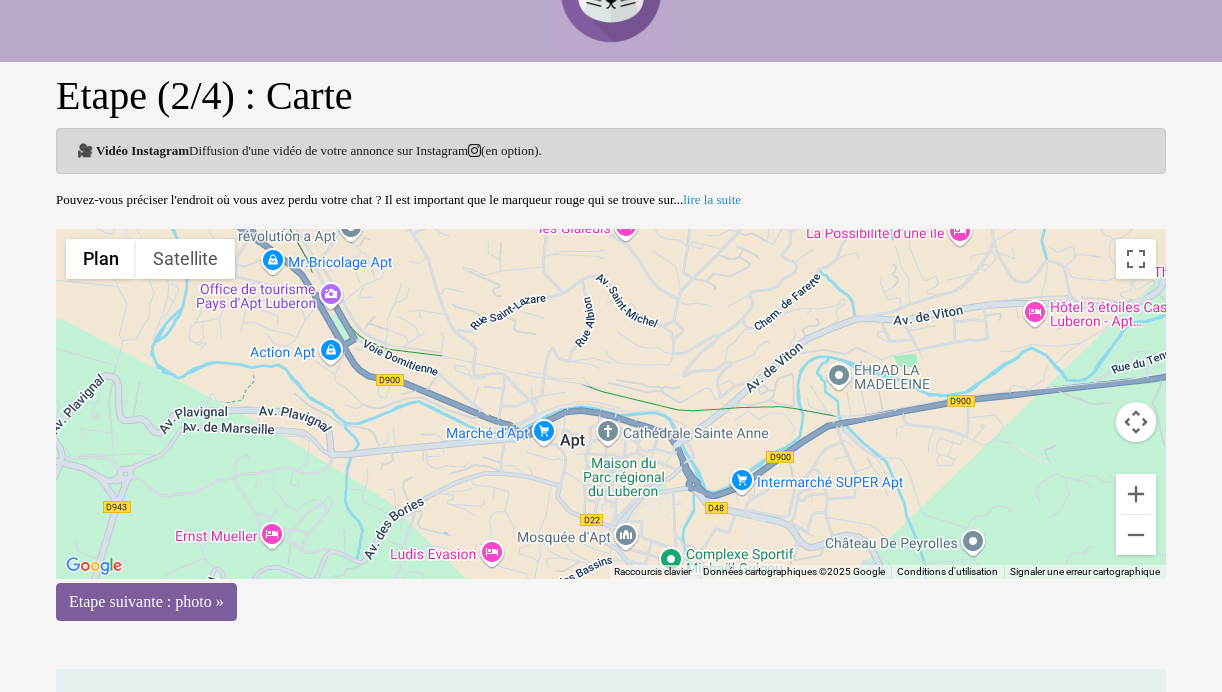 scroll, scrollTop: 100, scrollLeft: 0, axis: vertical 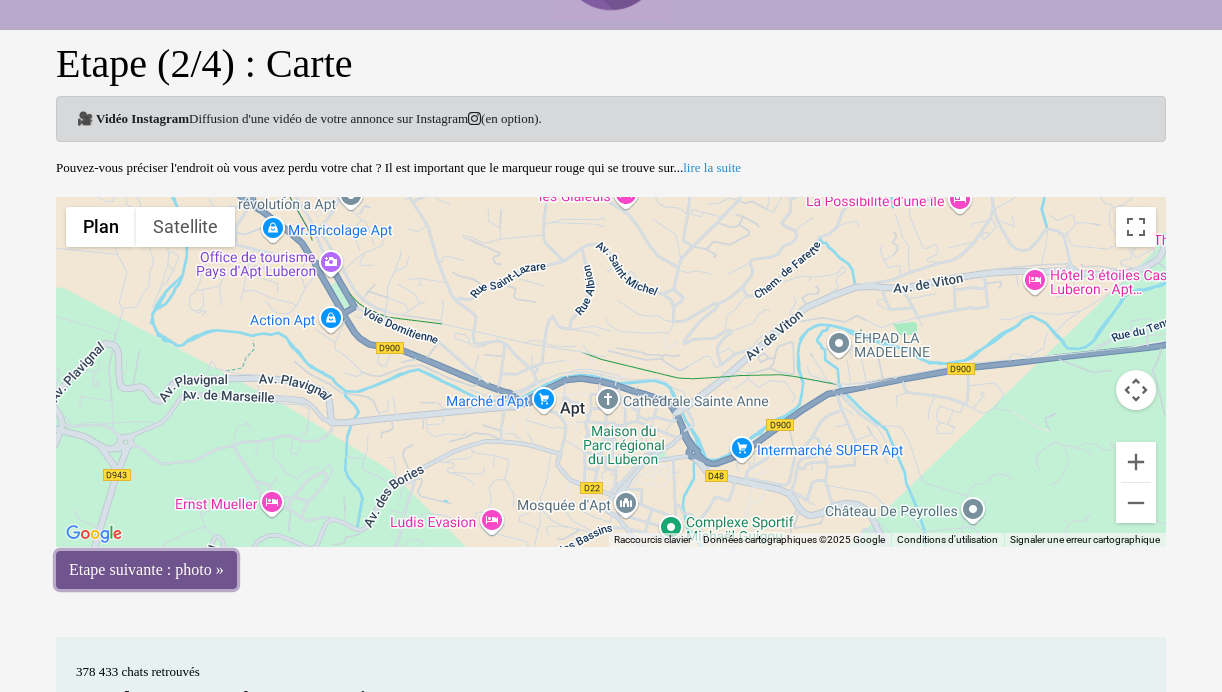 click on "Etape suivante : photo »" at bounding box center (146, 570) 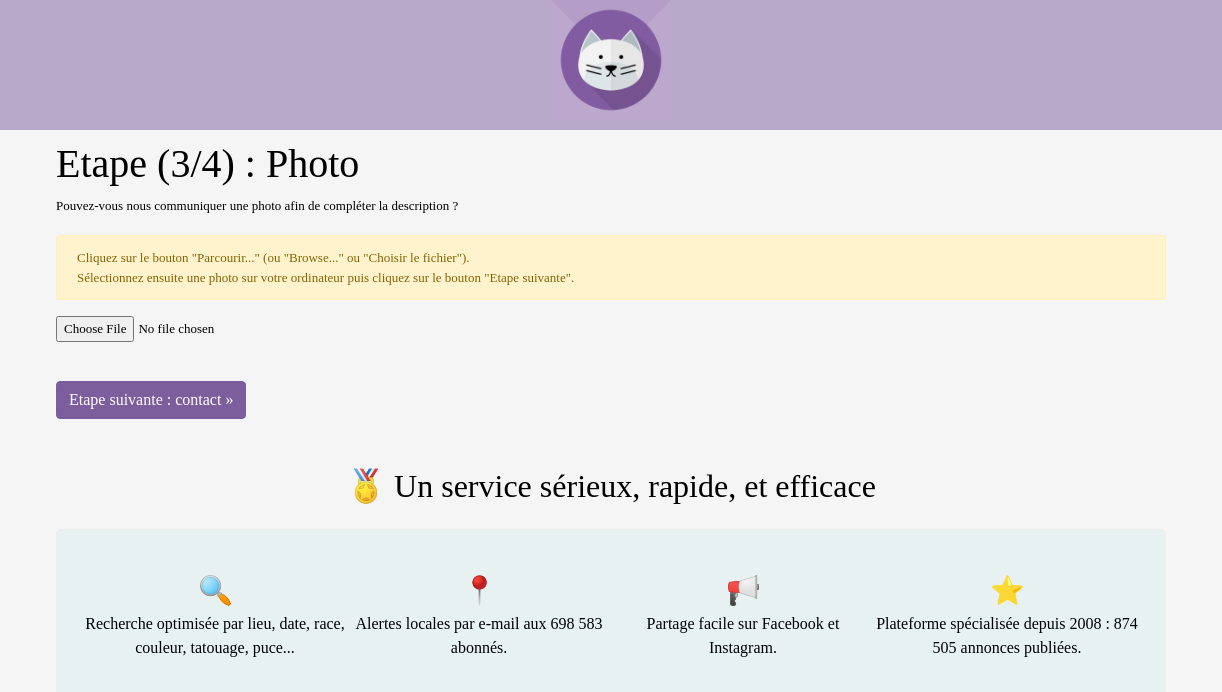 scroll, scrollTop: 0, scrollLeft: 0, axis: both 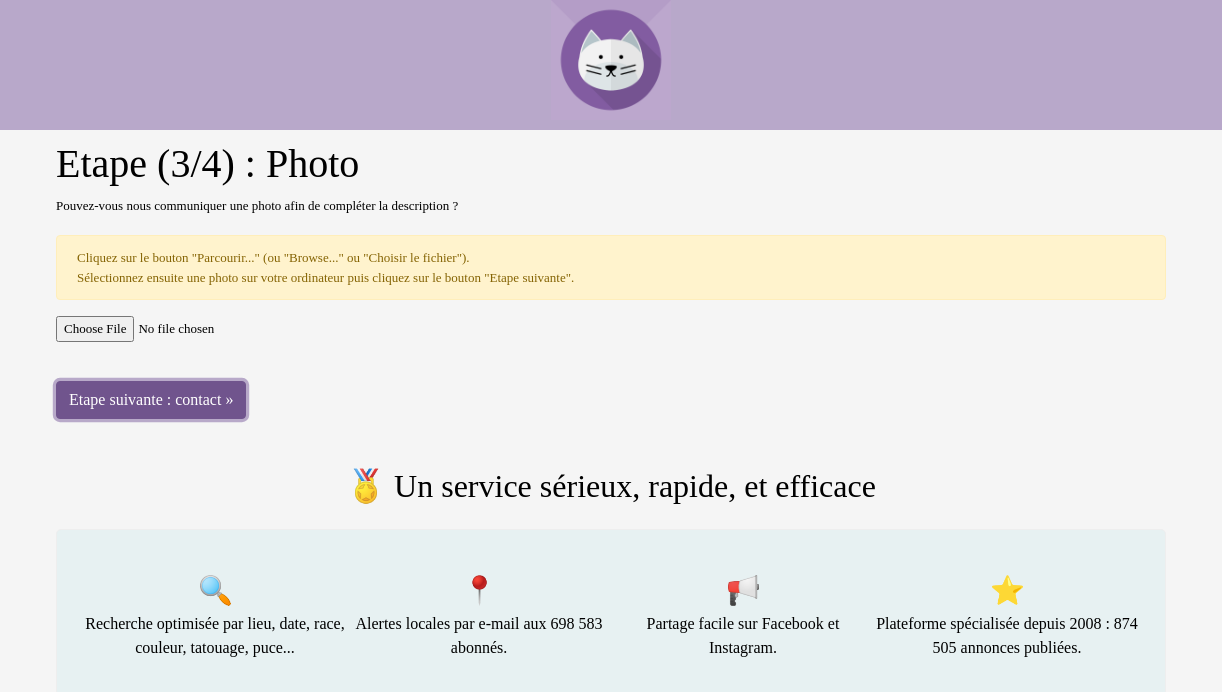 drag, startPoint x: 184, startPoint y: 402, endPoint x: 201, endPoint y: 400, distance: 17.117243 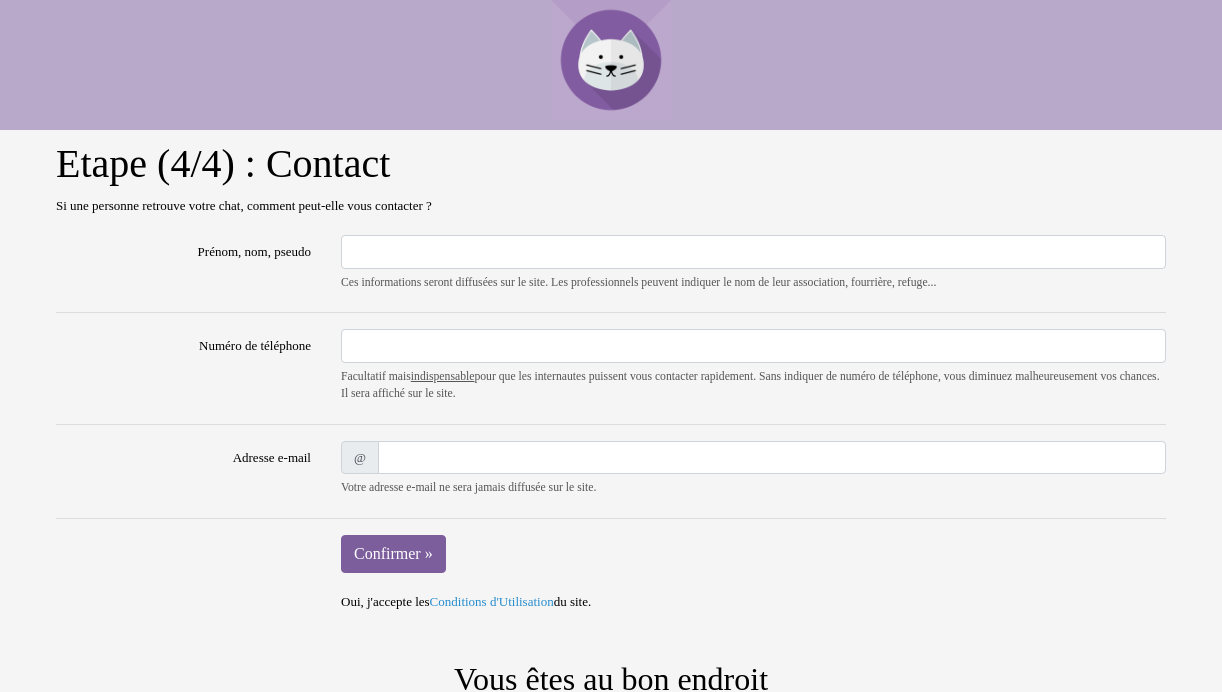 scroll, scrollTop: 0, scrollLeft: 0, axis: both 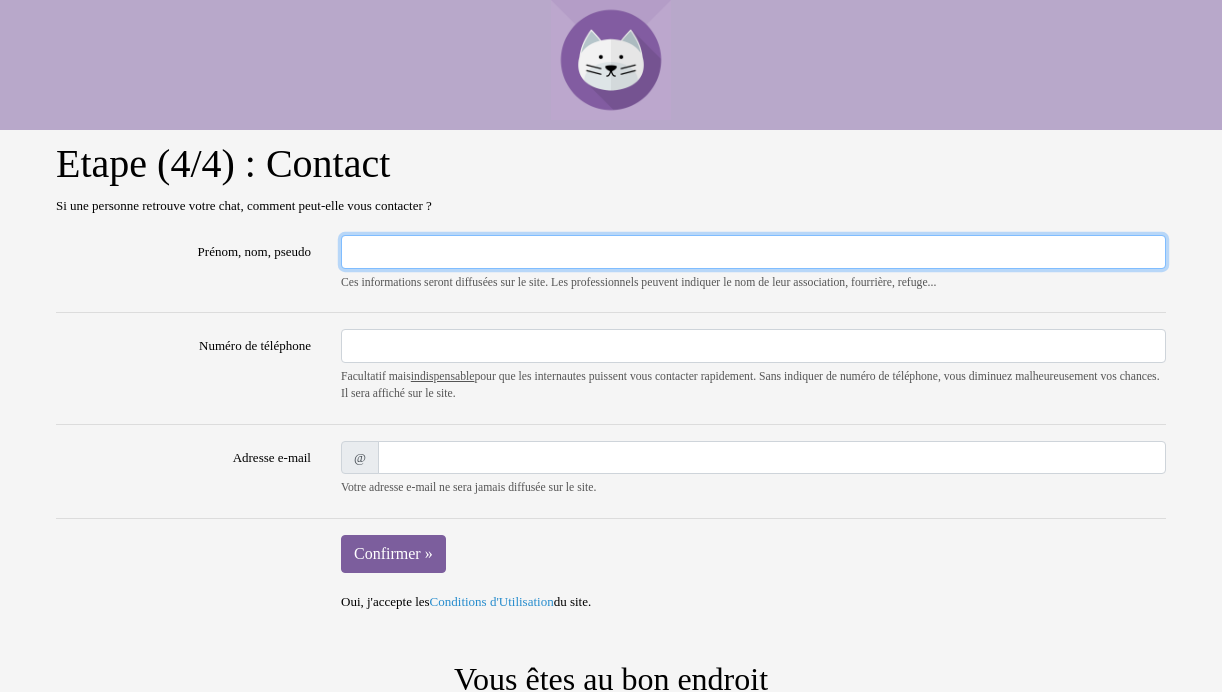 click on "Prénom, nom, pseudo" at bounding box center [753, 252] 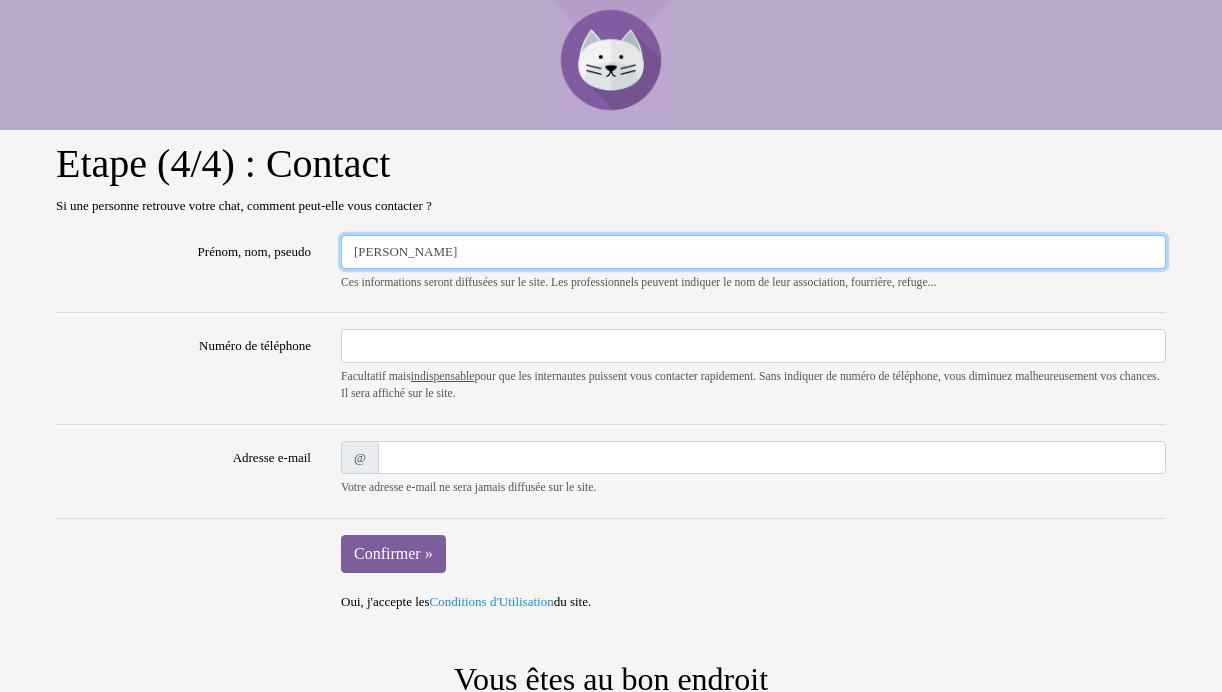 type on "sylvaine tarrieu" 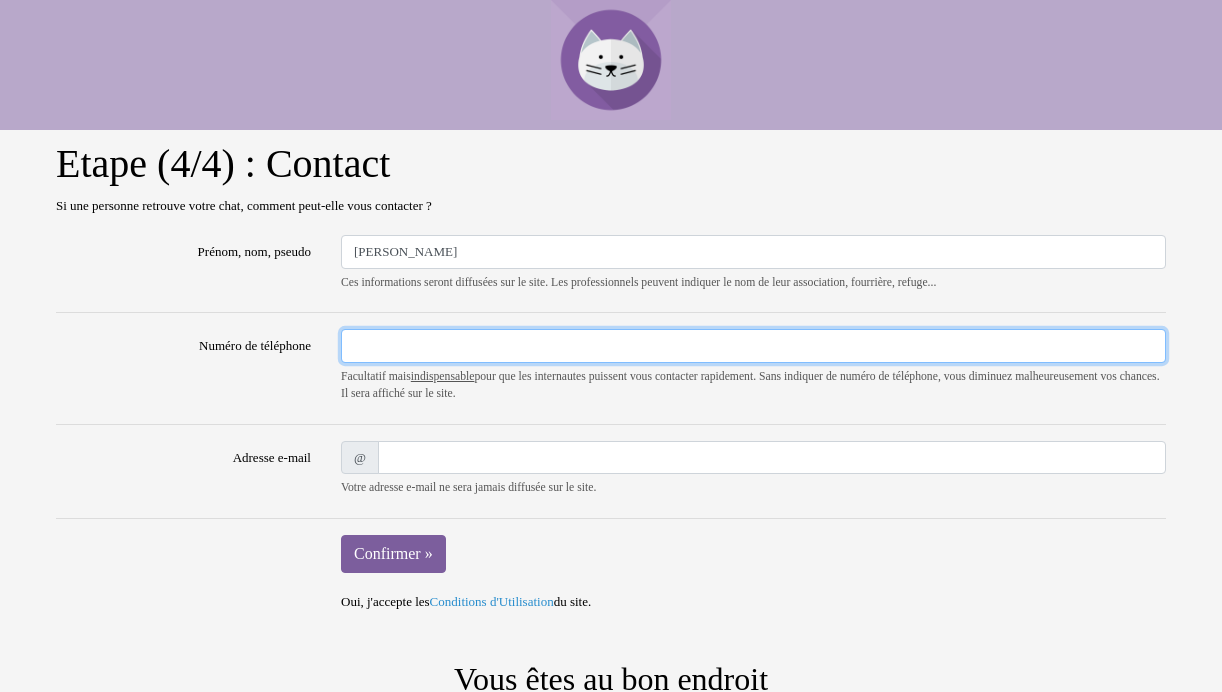 click on "Numéro de téléphone" at bounding box center [753, 346] 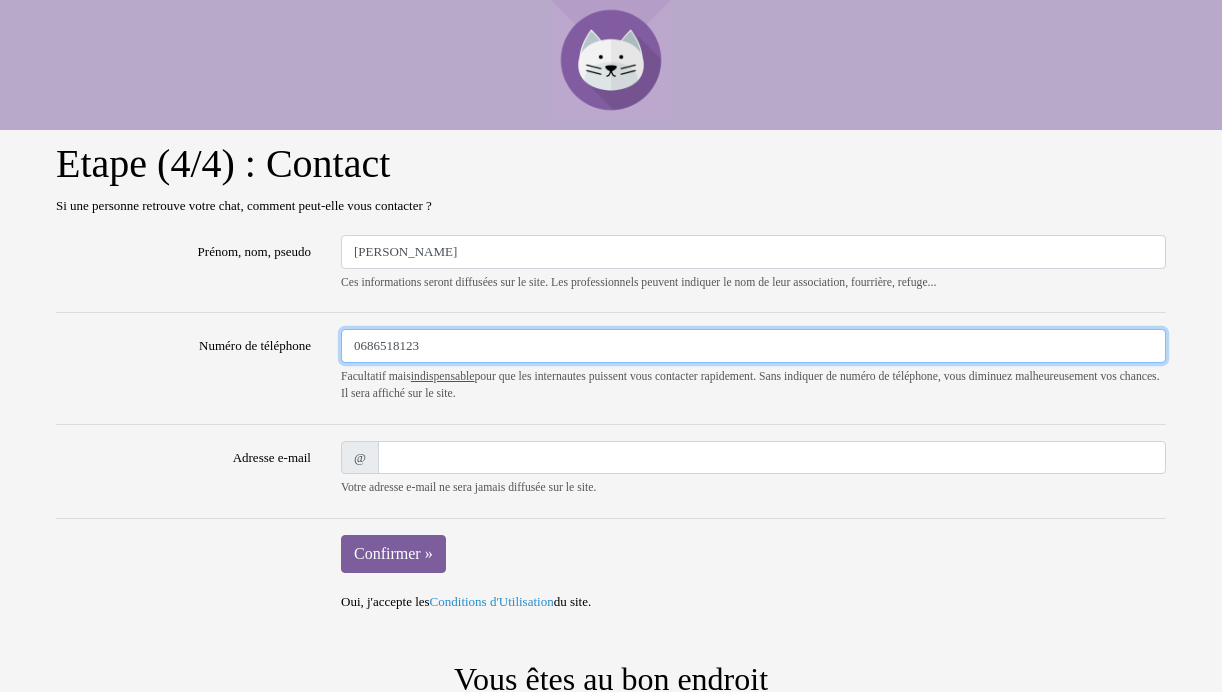 type on "0686518123" 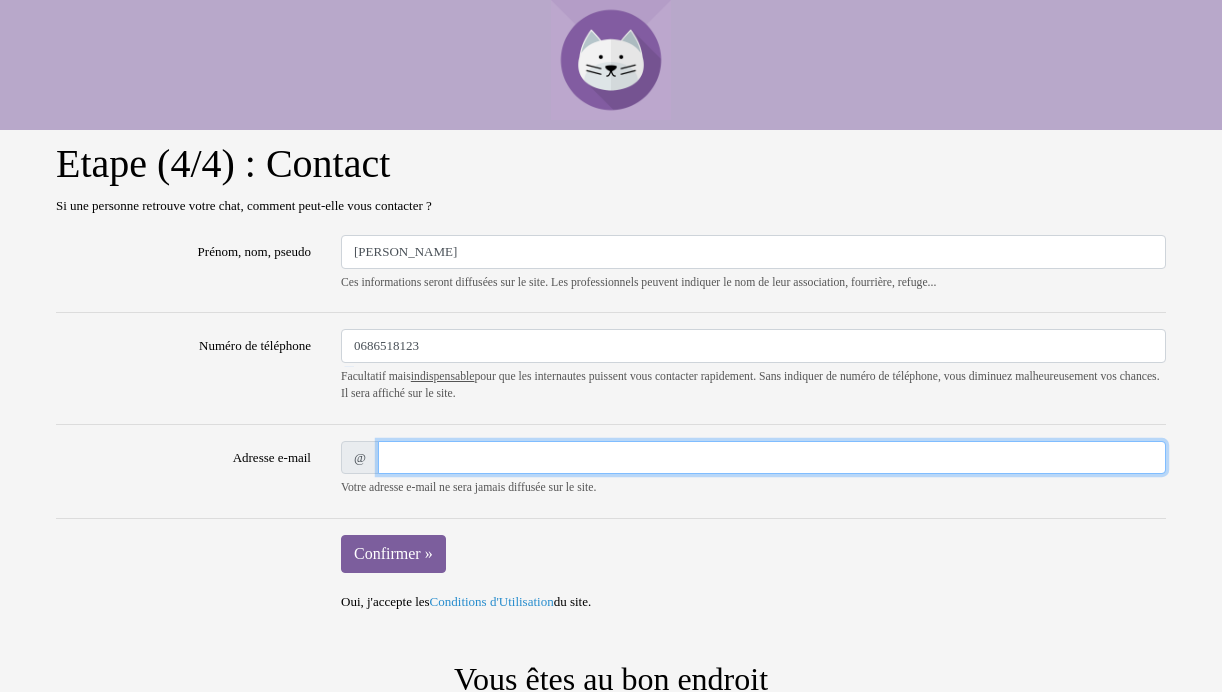 click on "Adresse e-mail" at bounding box center (772, 458) 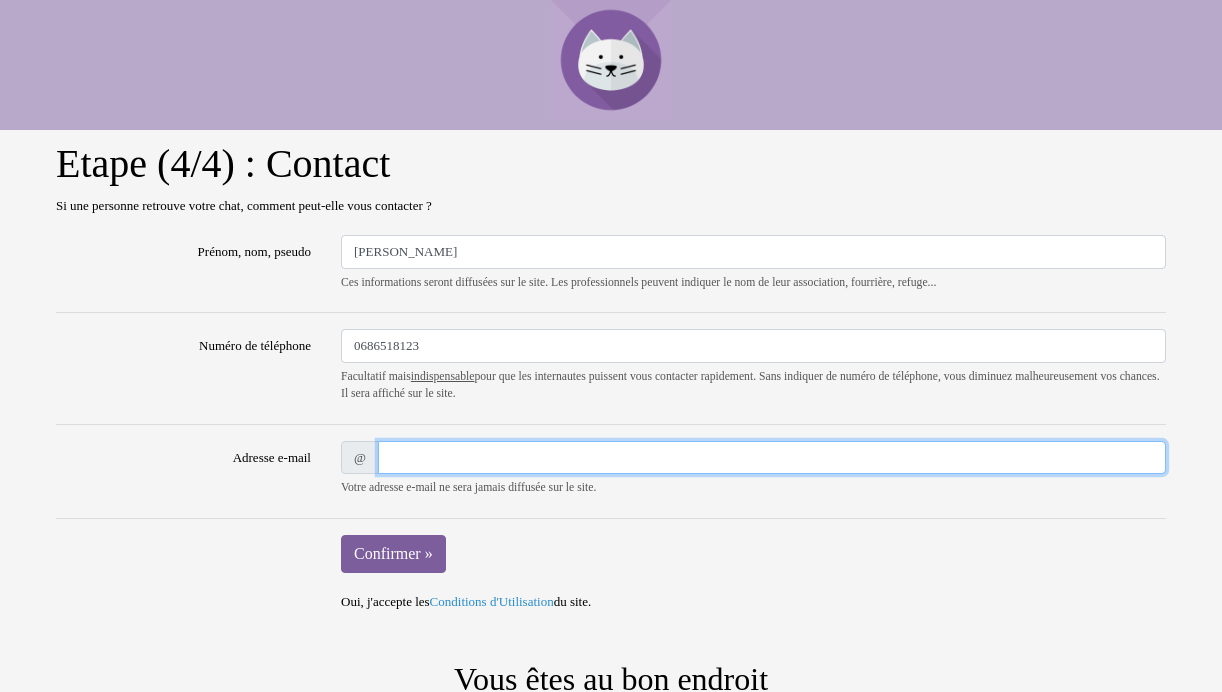 type on "tarrieusylvaine@gmail.com" 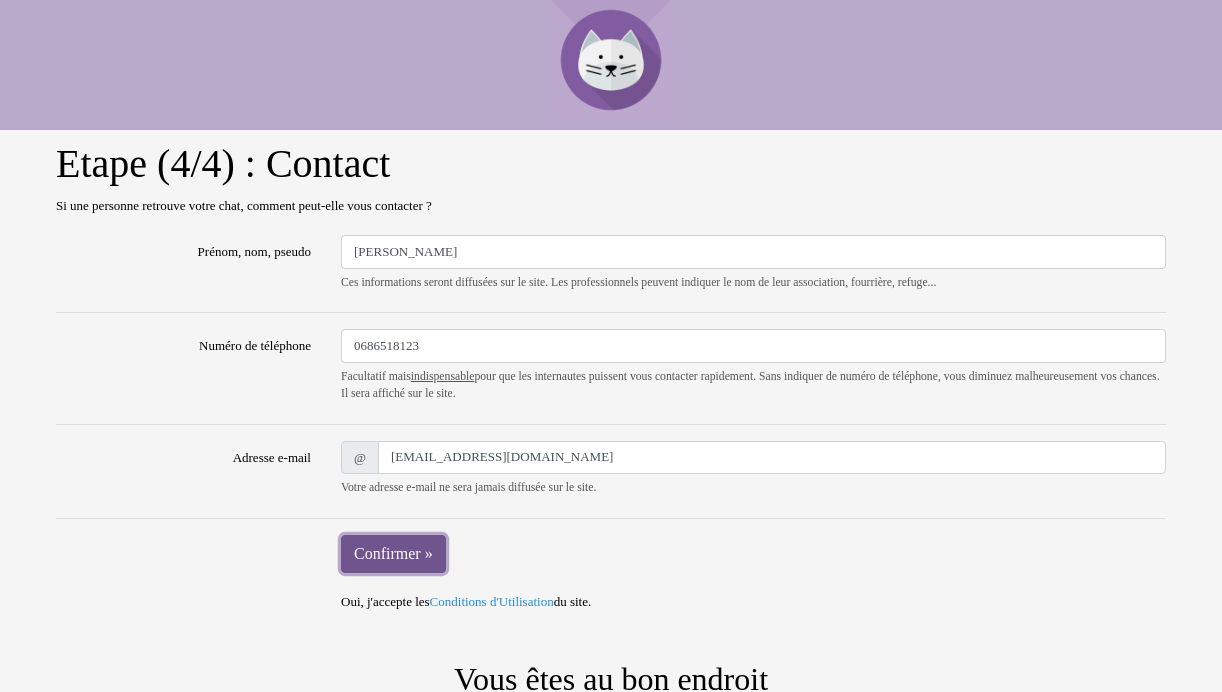 click on "Confirmer »" at bounding box center (393, 554) 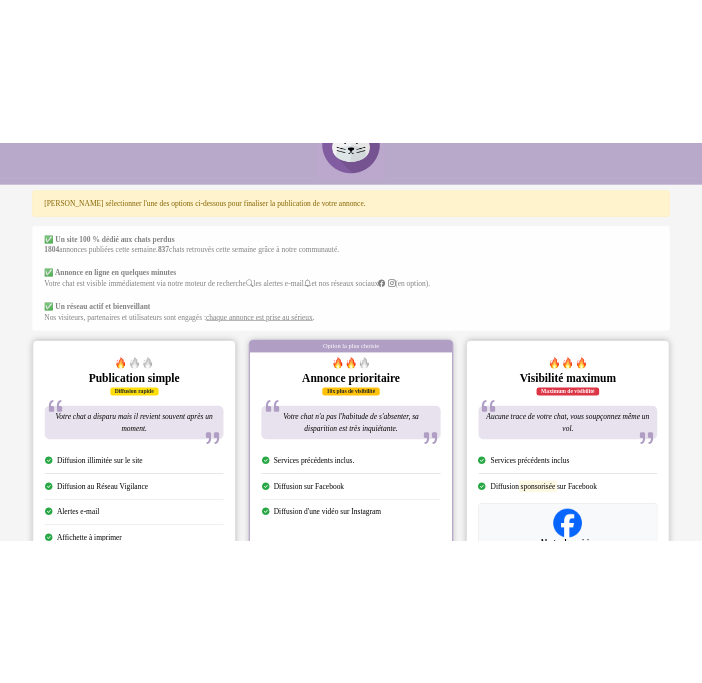 scroll, scrollTop: 0, scrollLeft: 0, axis: both 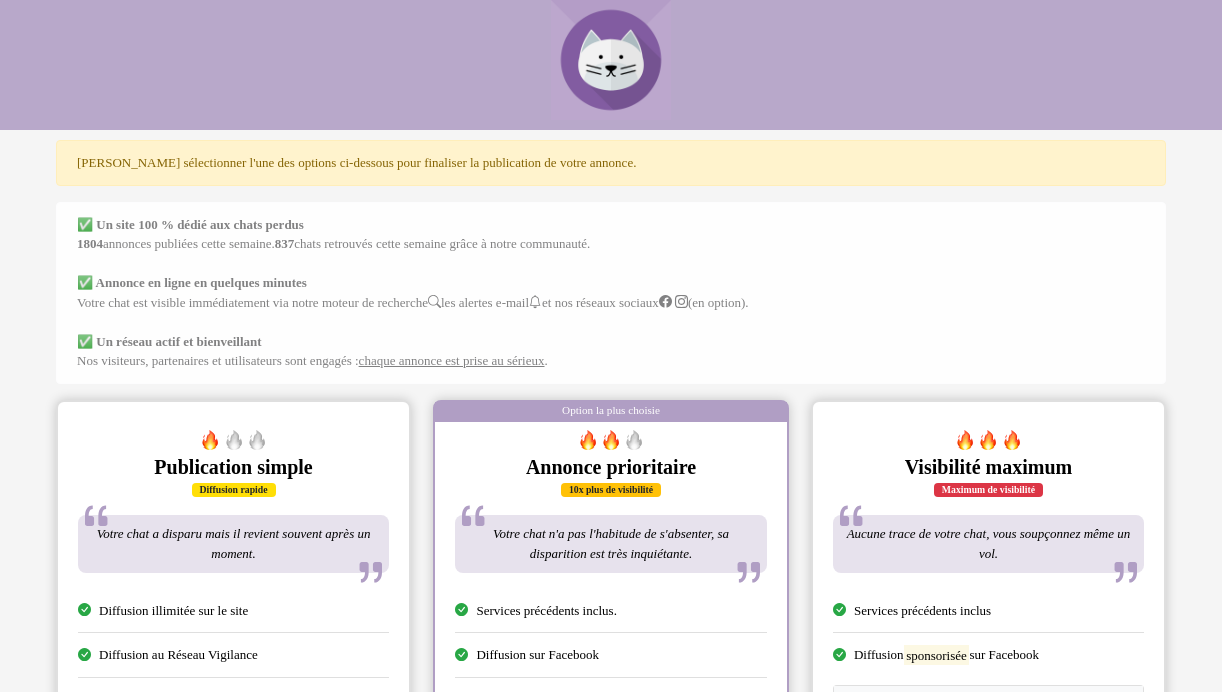 click on "[PERSON_NAME] sélectionner l'une des options ci-dessous pour finaliser la publication de votre annonce." at bounding box center [611, 163] 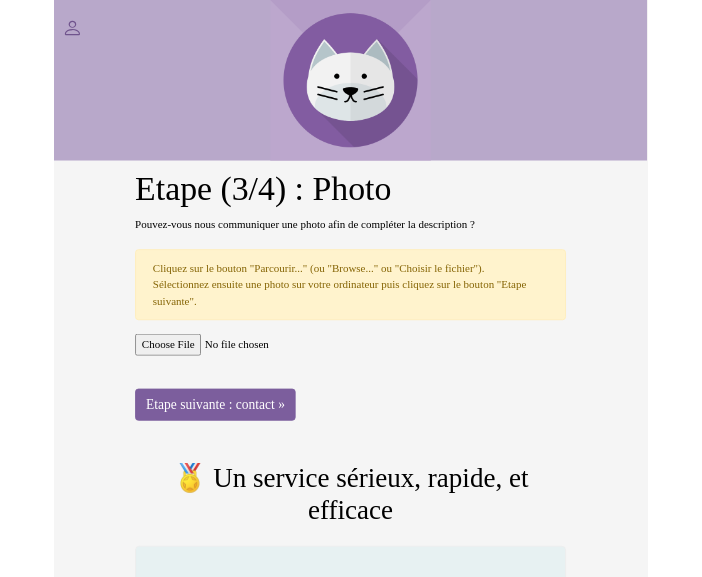 scroll, scrollTop: 0, scrollLeft: 0, axis: both 